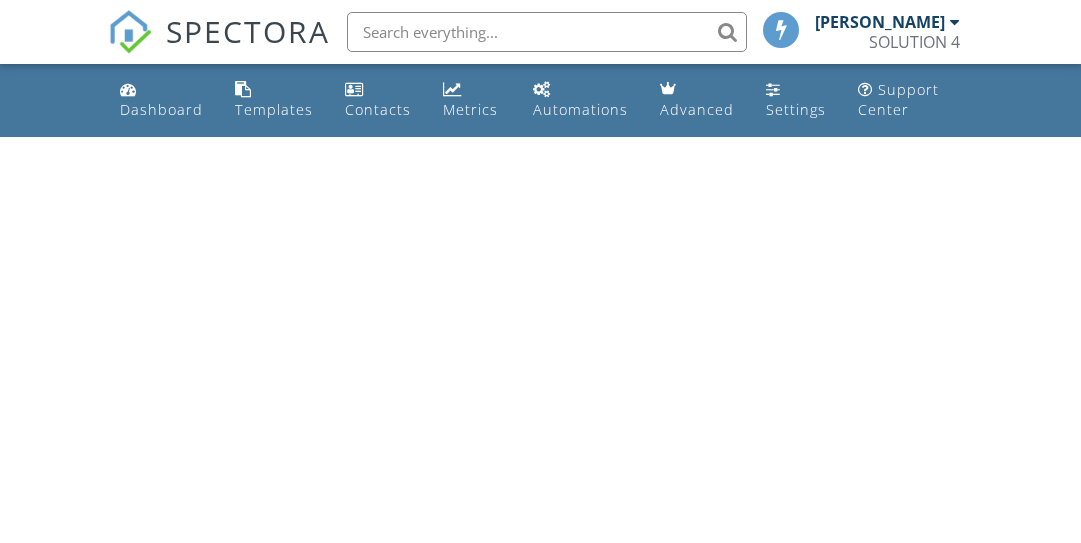 scroll, scrollTop: 0, scrollLeft: 0, axis: both 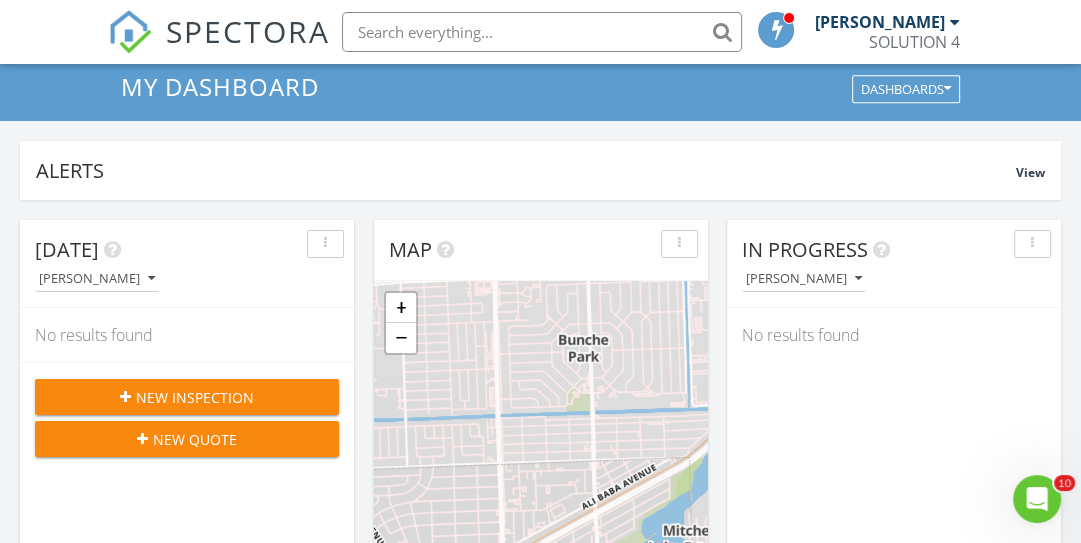 click on "New Inspection" at bounding box center [187, 397] 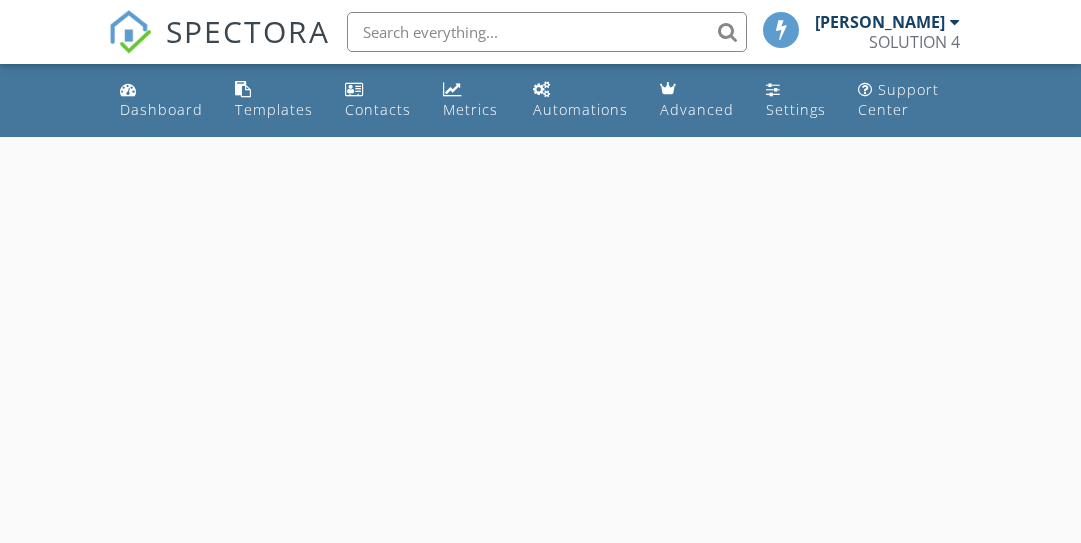 scroll, scrollTop: 0, scrollLeft: 0, axis: both 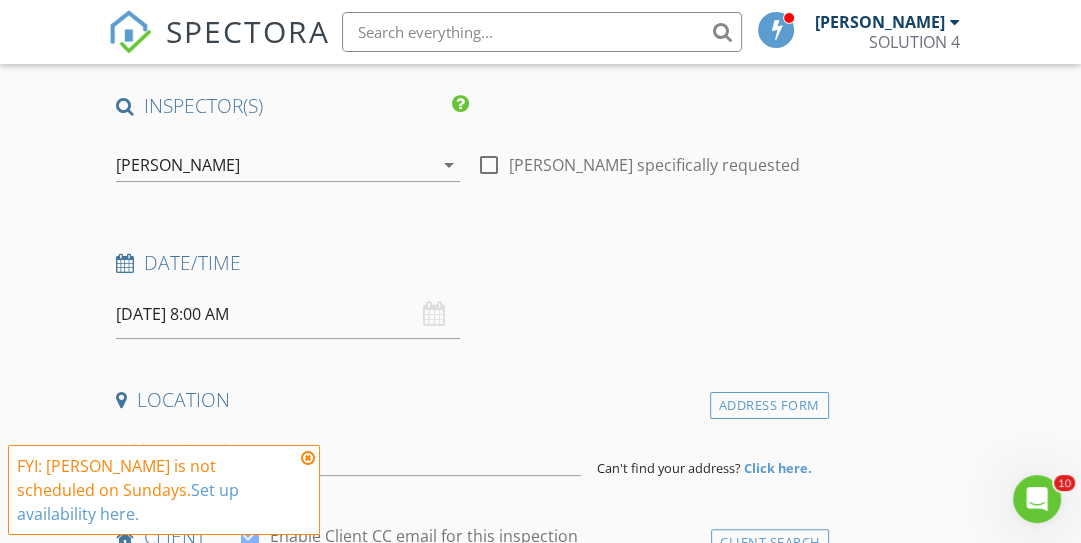 click at bounding box center (308, 458) 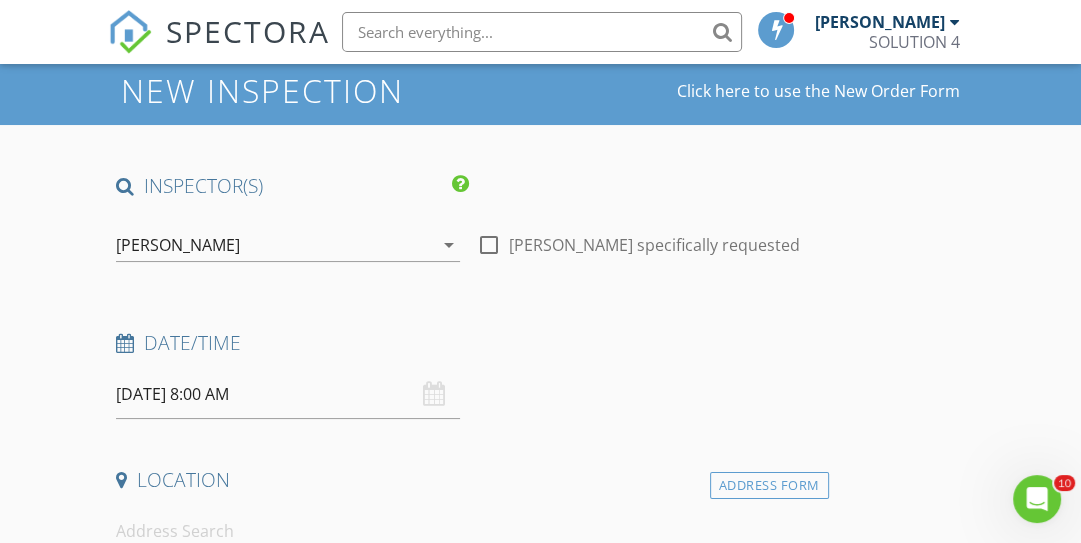 scroll, scrollTop: 160, scrollLeft: 0, axis: vertical 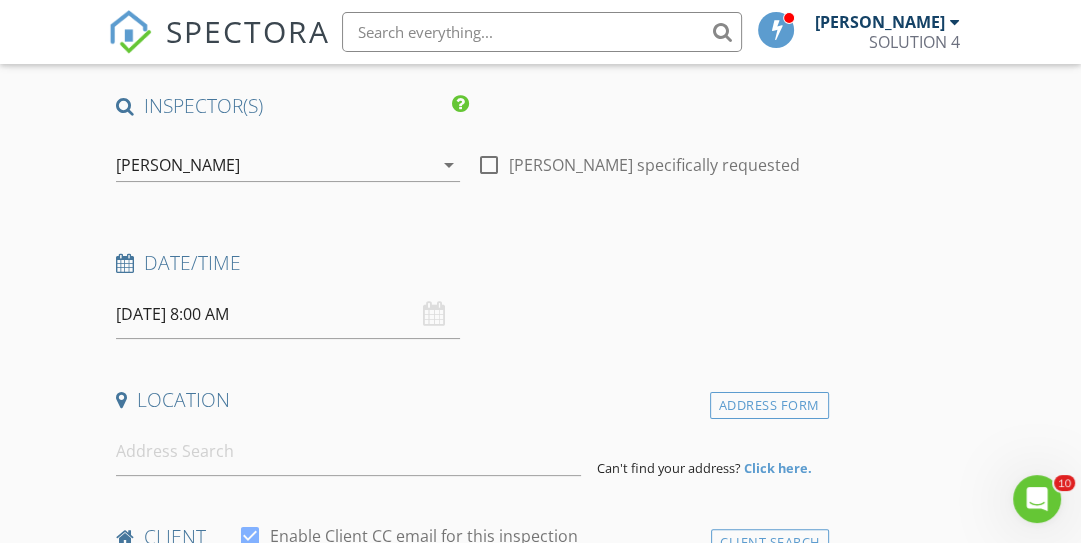 click on "07/13/2025 8:00 AM" at bounding box center [288, 314] 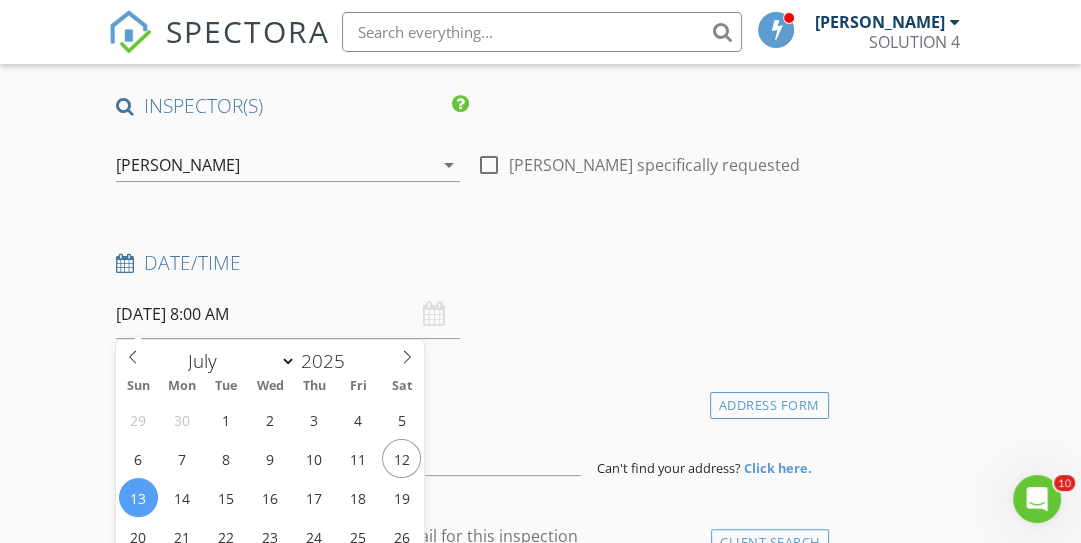 type on "[DATE] 8:00 AM" 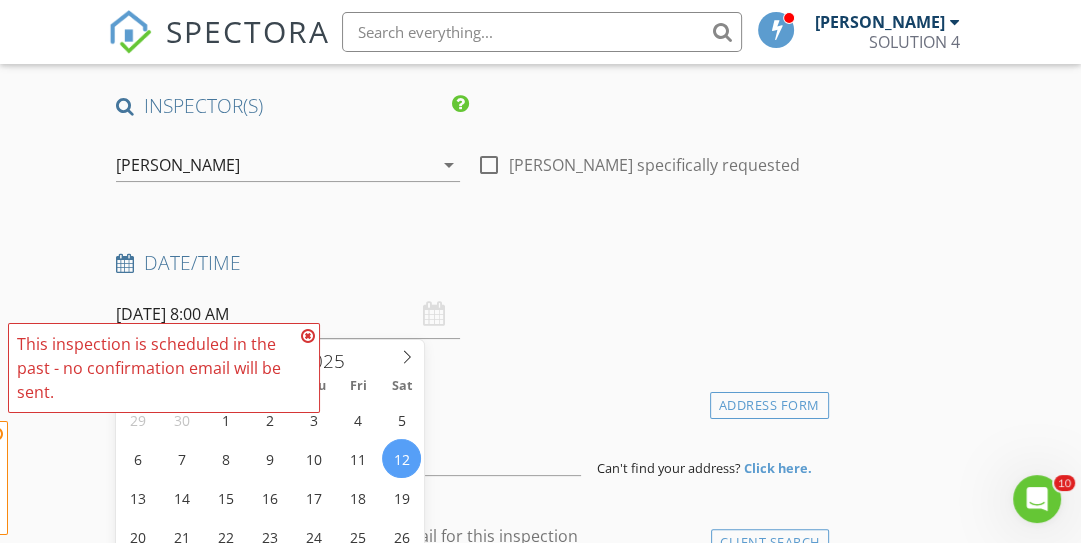 scroll, scrollTop: 543, scrollLeft: 0, axis: vertical 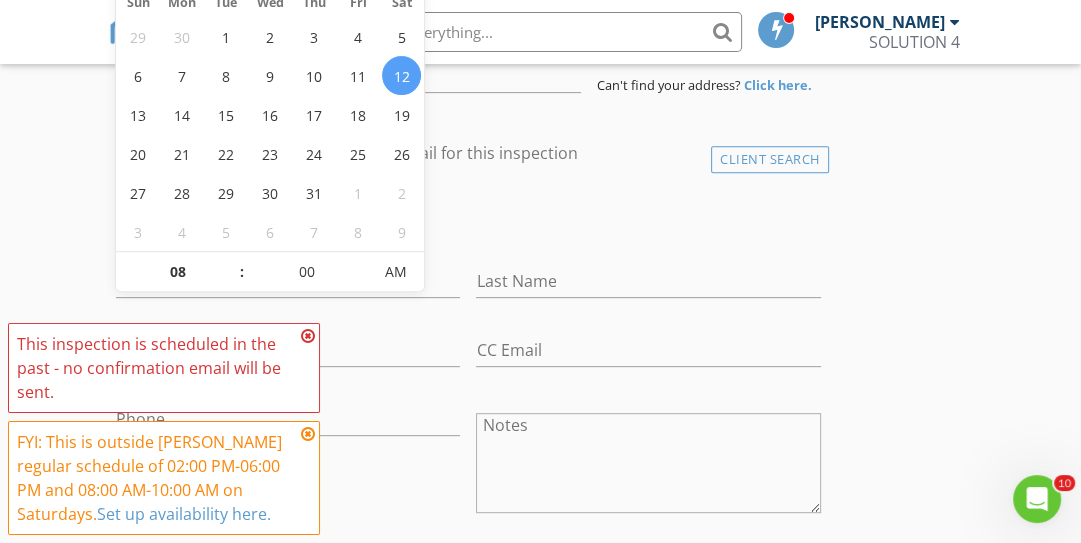 click on "New Inspection
Click here to use the New Order Form
INSPECTOR(S)
check_box   Jorge Gomez   PRIMARY   Jorge Gomez arrow_drop_down   check_box_outline_blank Jorge Gomez specifically requested
Date/Time
07/12/2025 8:00 AM
Location
Address Form       Can't find your address?   Click here.
client
check_box Enable Client CC email for this inspection   Client Search     check_box_outline_blank Client is a Company/Organization     First Name   Last Name   Email   CC Email   Phone           Notes   Private Notes
ADD ADDITIONAL client
SERVICES
check_box_outline_blank   4 POINT INSPECTION   check_box_outline_blank   WIND MITIGATION INSPECTION   check_box_outline_blank   ROOF CONDITION CERTIFICATION   check_box_outline_blank   Pool and Spa Inspection     Reinspection" at bounding box center (540, 1188) 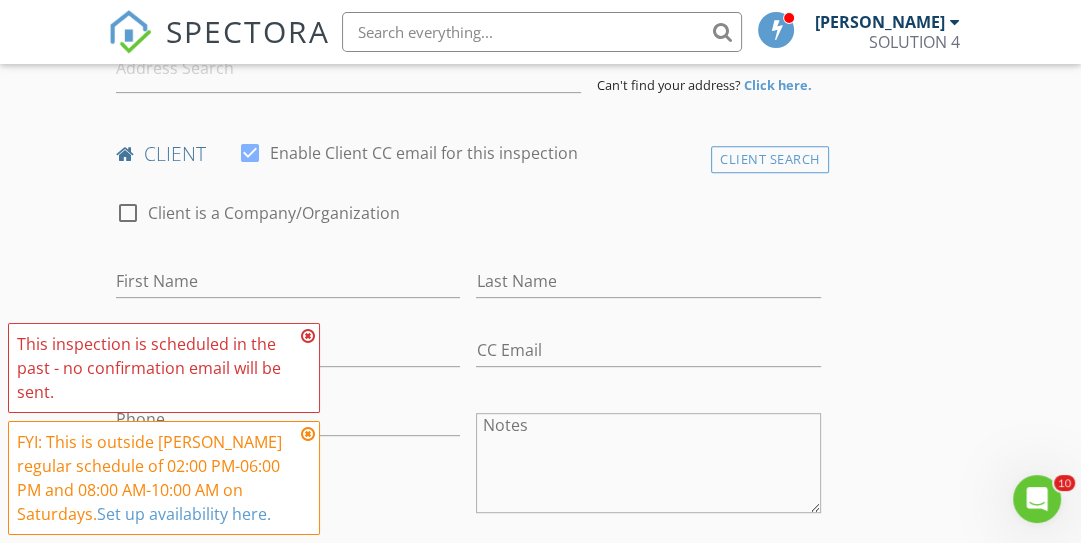 click at bounding box center (308, 336) 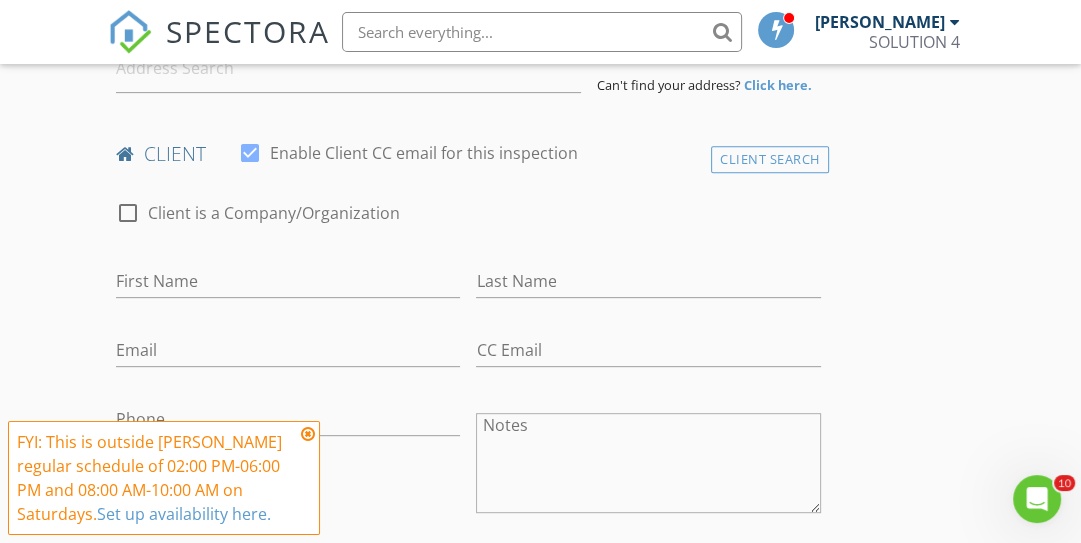 click at bounding box center [308, 434] 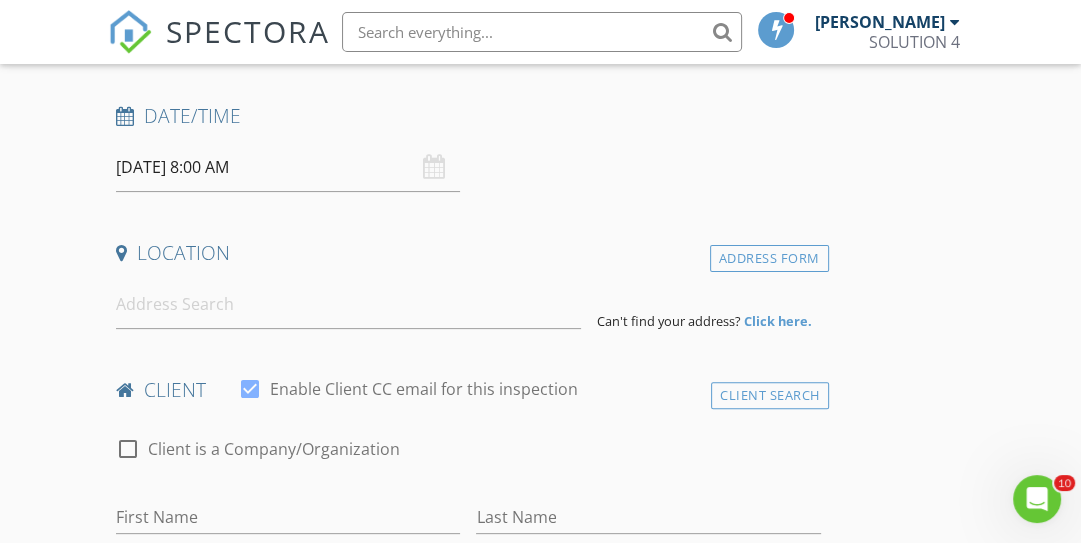scroll, scrollTop: 320, scrollLeft: 0, axis: vertical 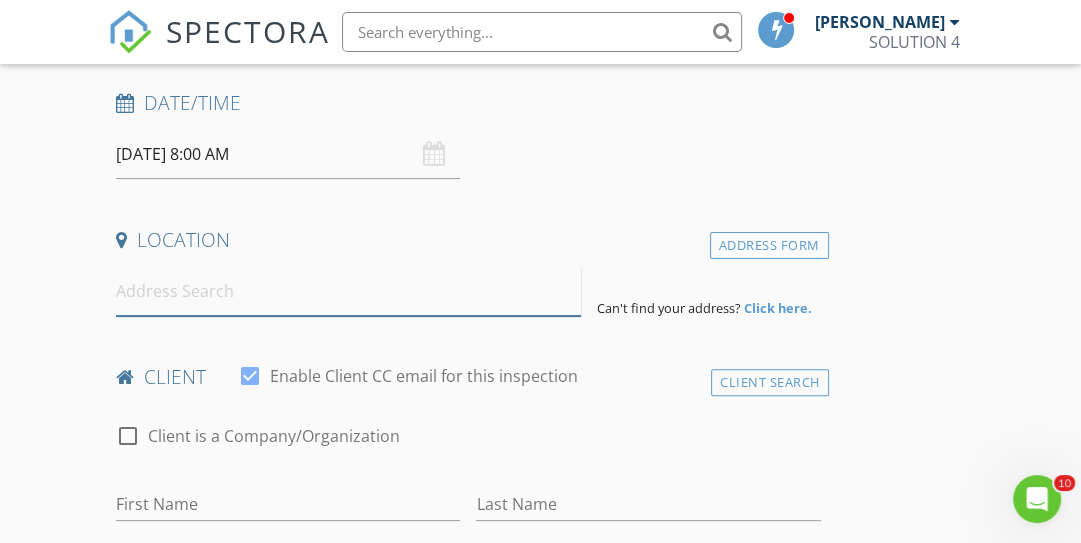 click at bounding box center [348, 291] 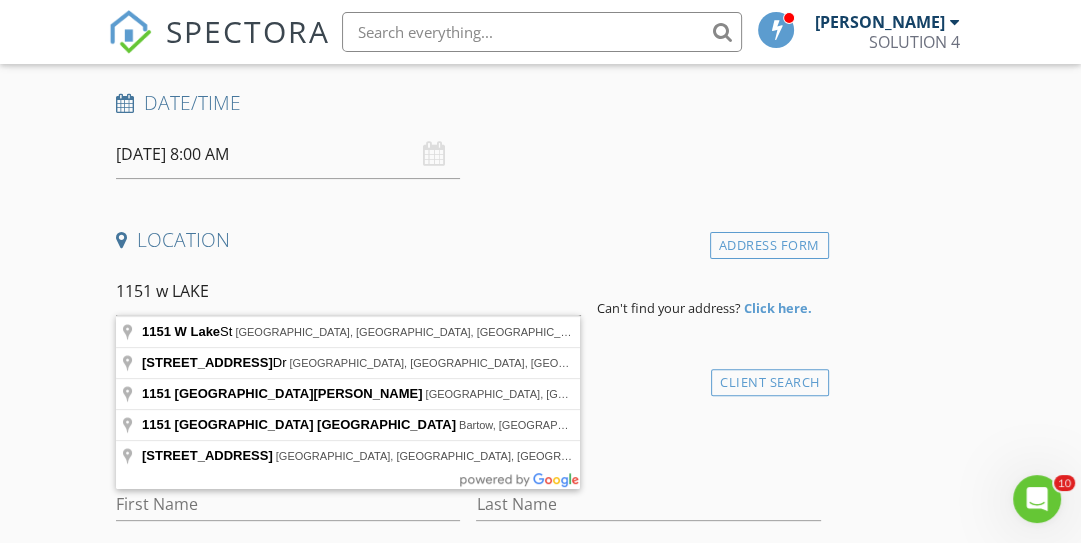 type on "1151 W Lake St, Hollywood, FL, USA" 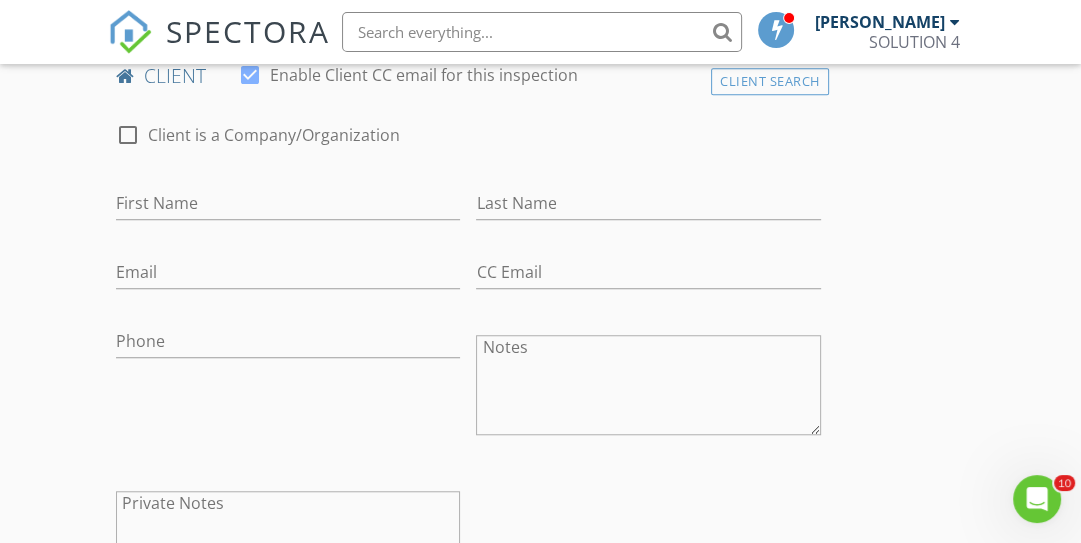 scroll, scrollTop: 1040, scrollLeft: 0, axis: vertical 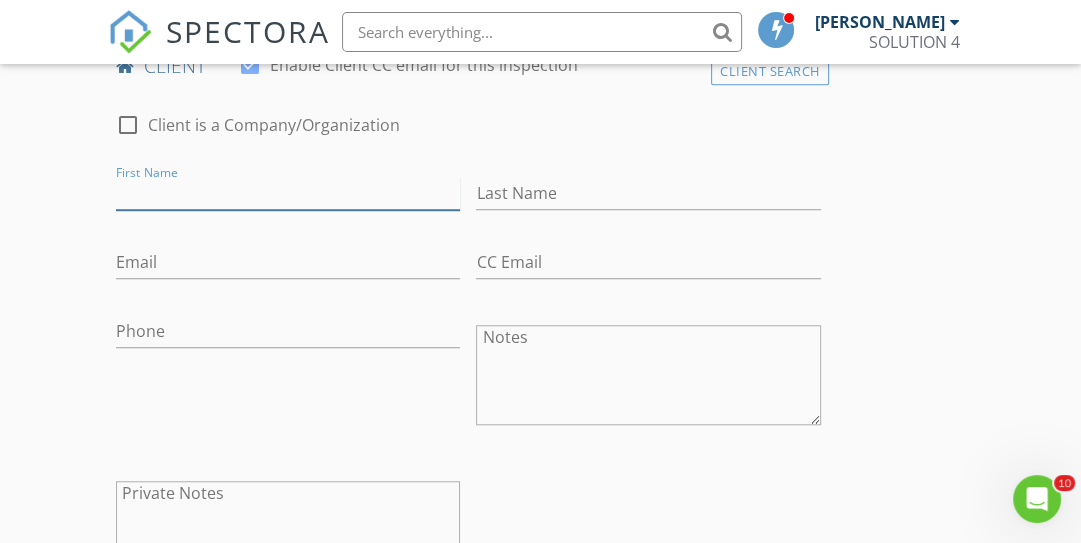 click on "First Name" at bounding box center (288, 193) 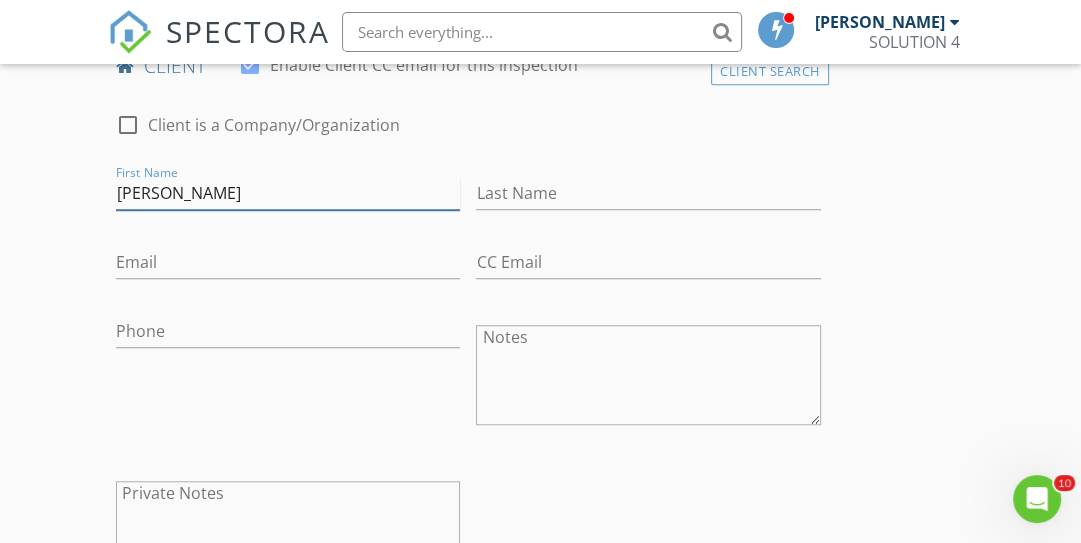 type on "Desiree" 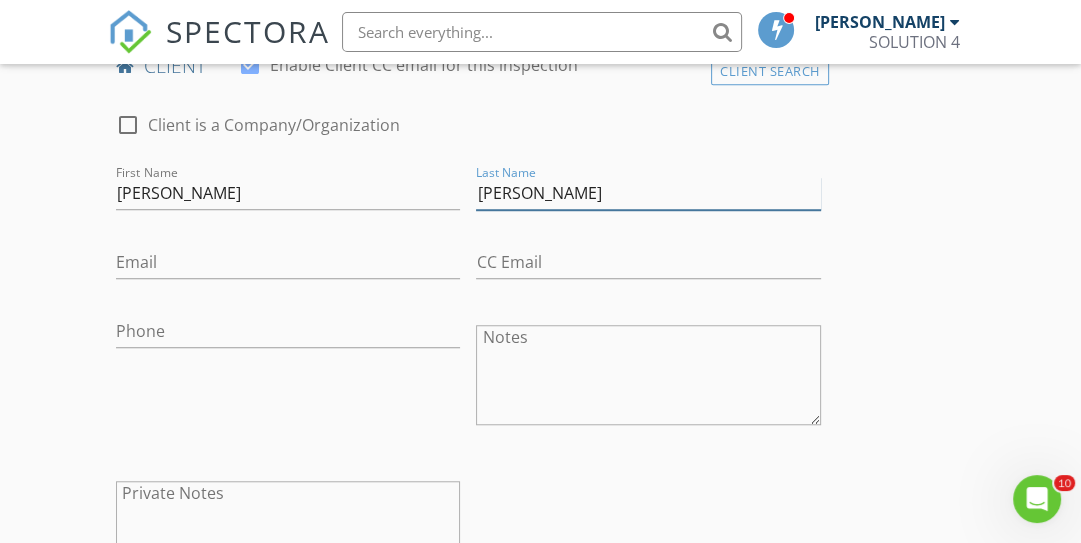 type on "Konian" 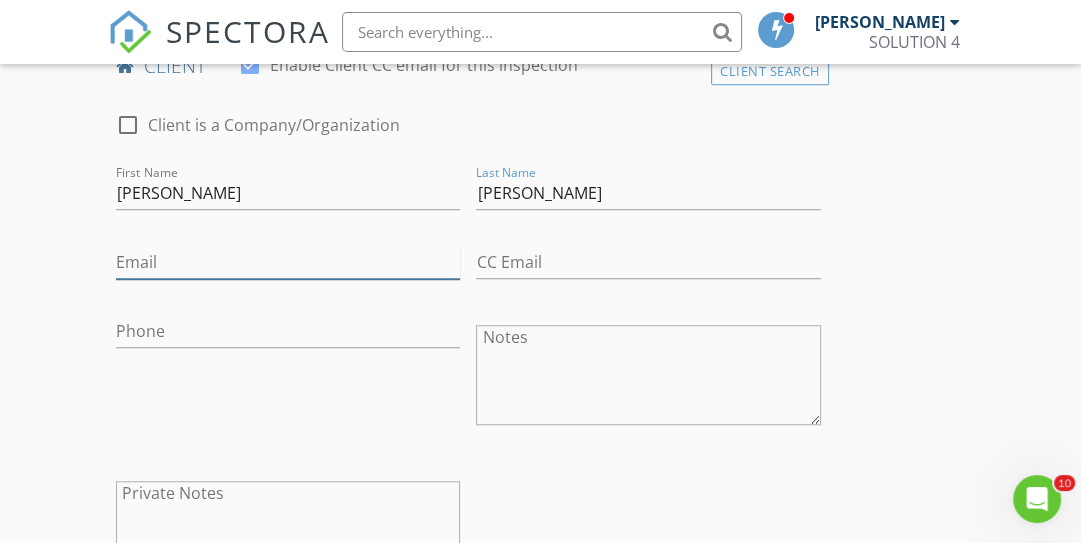 click on "Email" at bounding box center (288, 262) 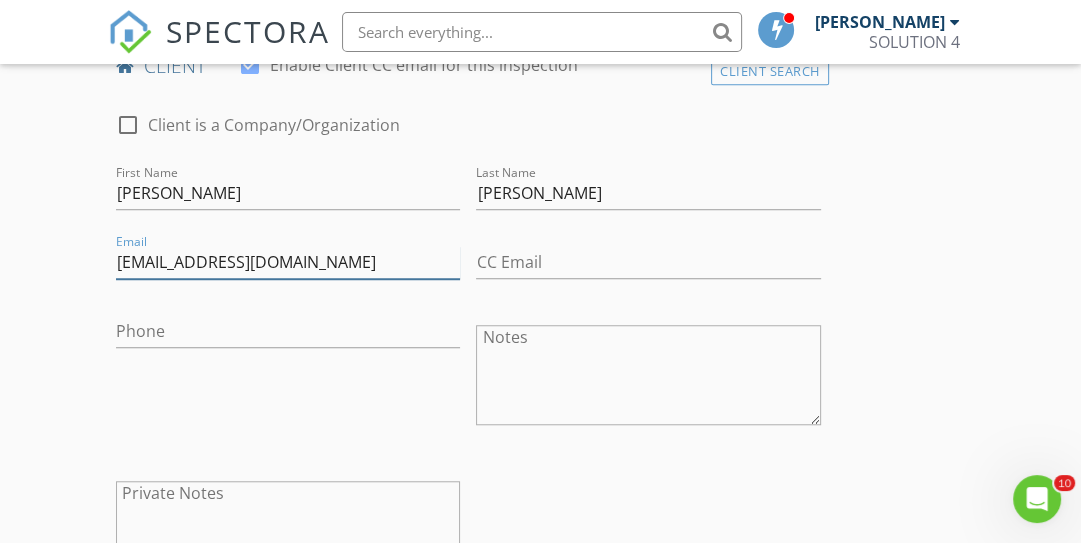 type on "desirestyle@gmail.com" 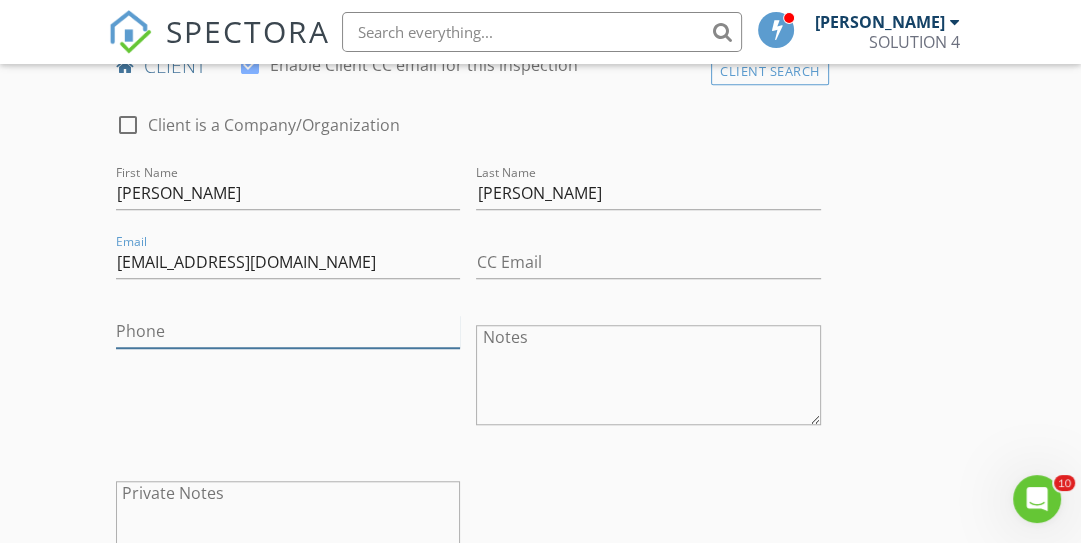 click on "Phone" at bounding box center (288, 331) 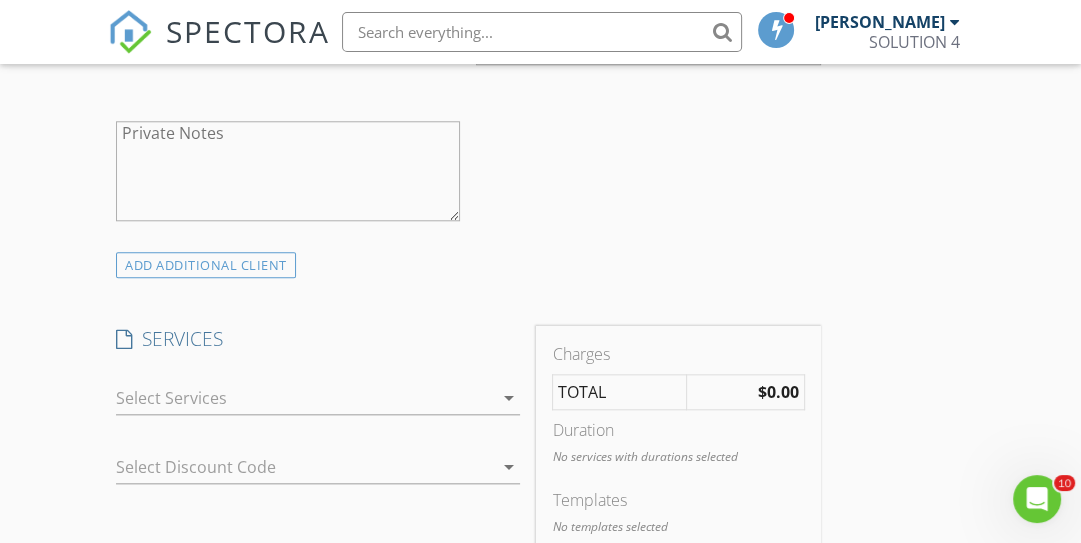 scroll, scrollTop: 1440, scrollLeft: 0, axis: vertical 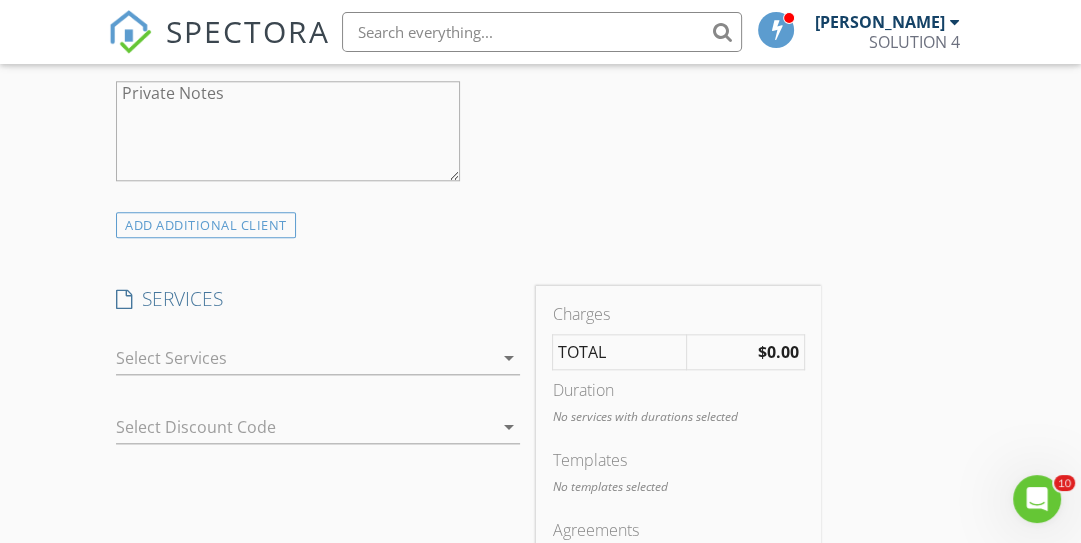type on "917-447-9700" 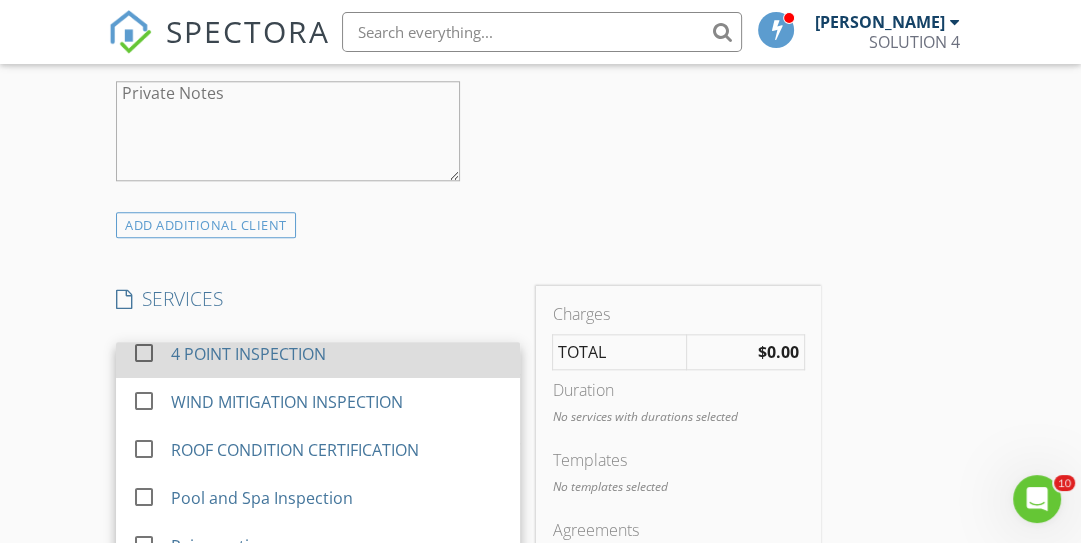 scroll, scrollTop: 0, scrollLeft: 0, axis: both 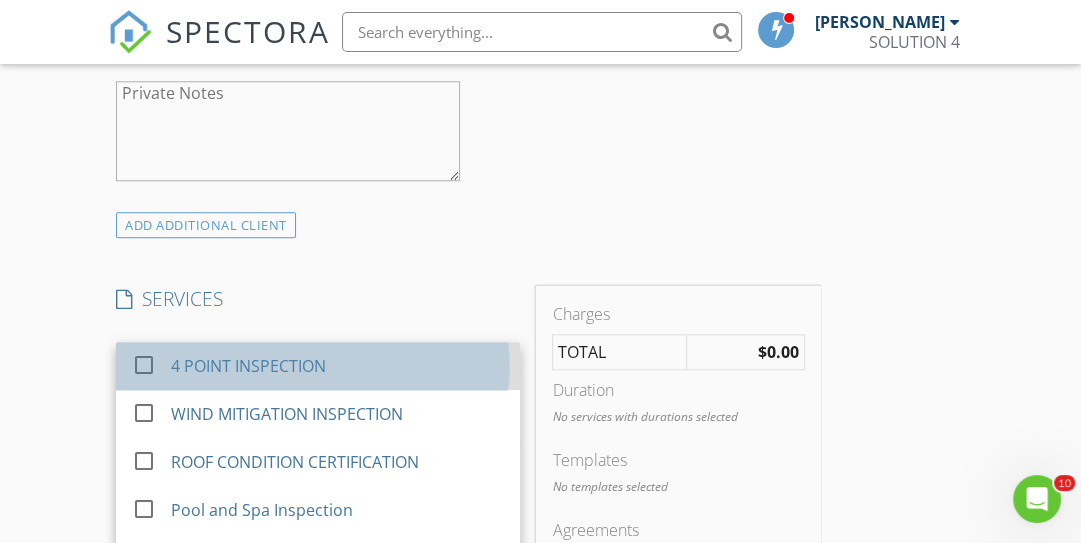 click on "4 POINT INSPECTION" at bounding box center [248, 366] 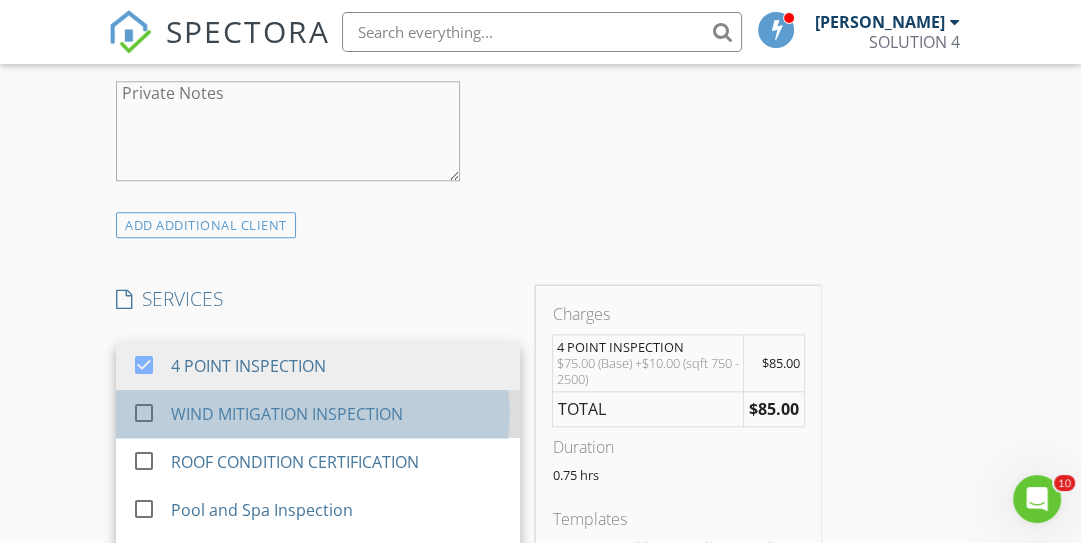 click on "WIND MITIGATION INSPECTION" at bounding box center (287, 414) 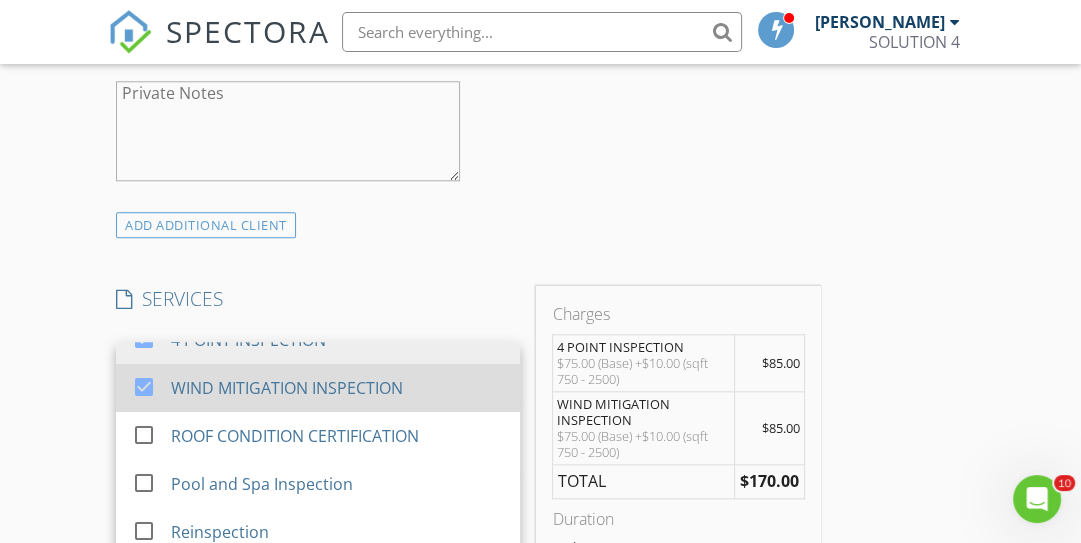 scroll, scrollTop: 36, scrollLeft: 0, axis: vertical 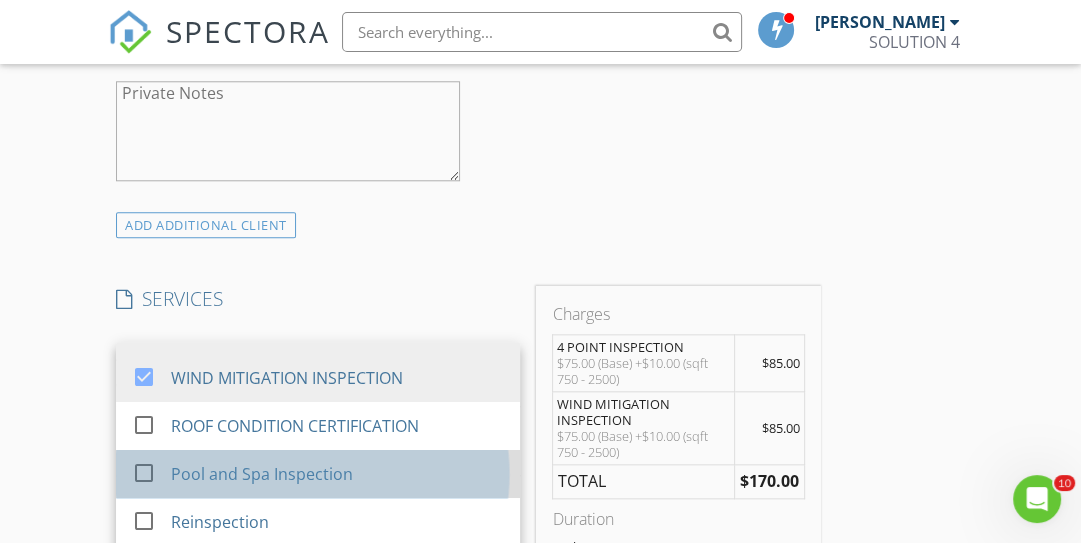 click on "Pool and Spa Inspection" at bounding box center [262, 474] 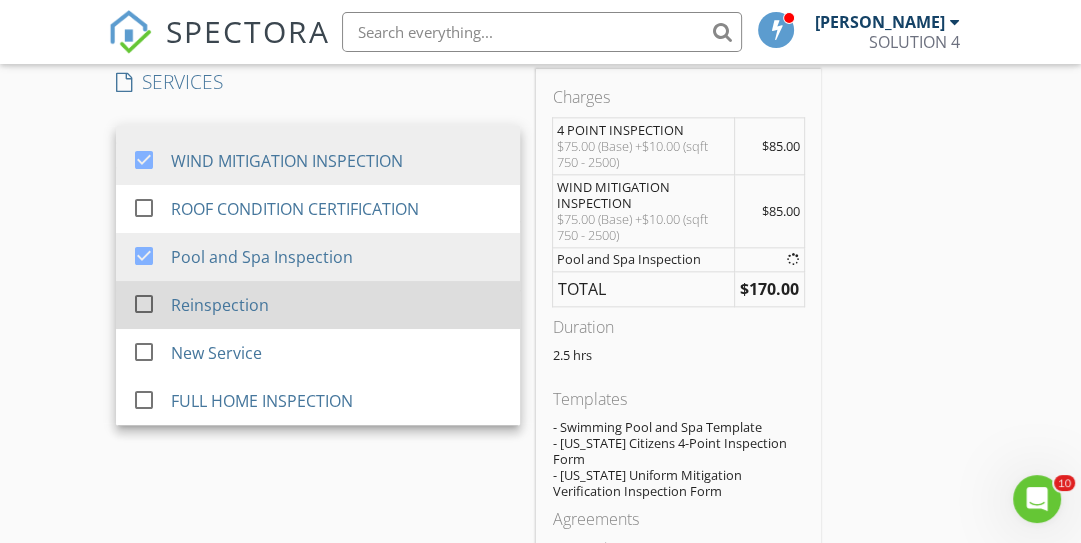 scroll, scrollTop: 1760, scrollLeft: 0, axis: vertical 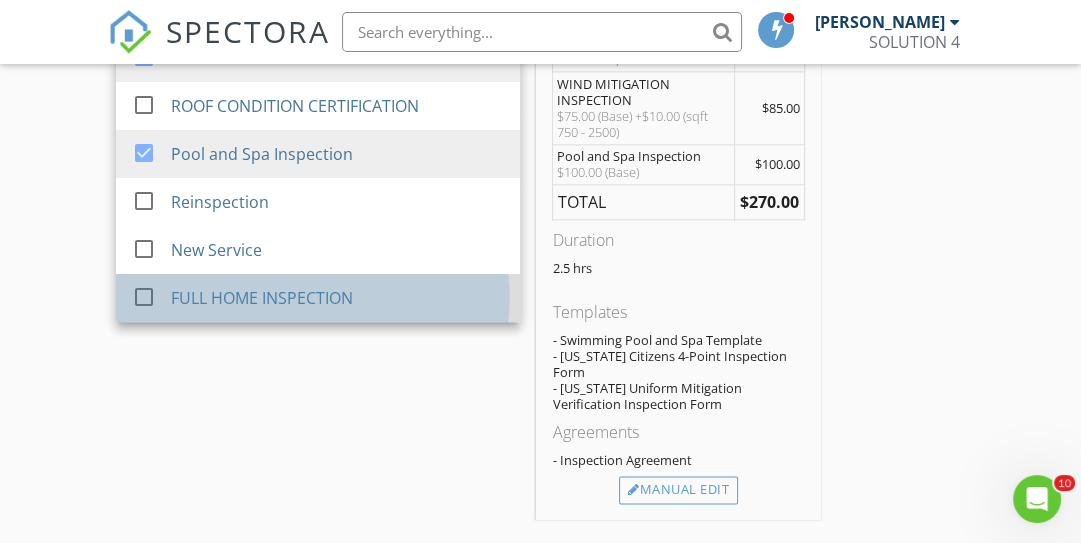 click on "FULL HOME INSPECTION" at bounding box center (262, 298) 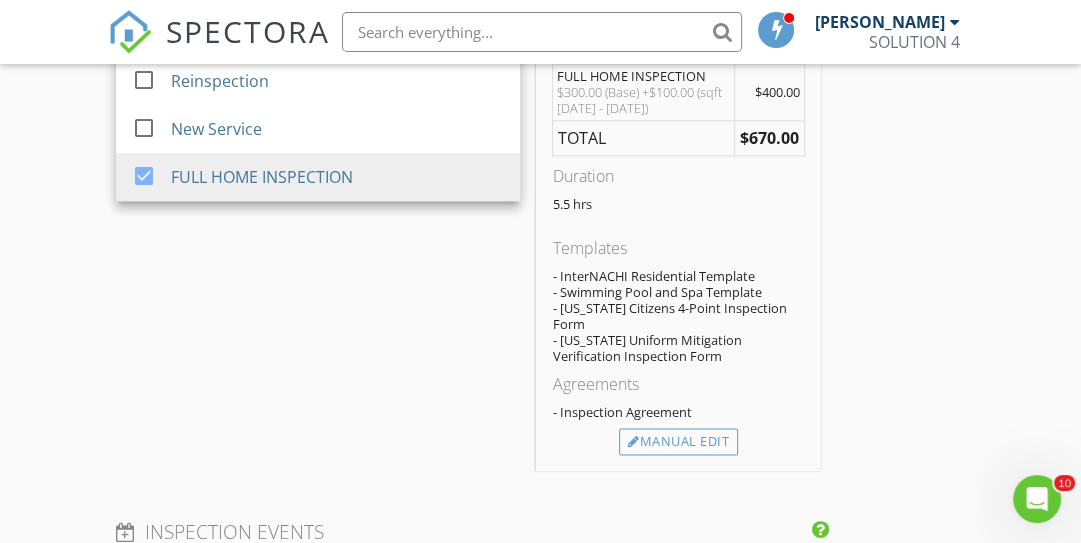 scroll, scrollTop: 1920, scrollLeft: 0, axis: vertical 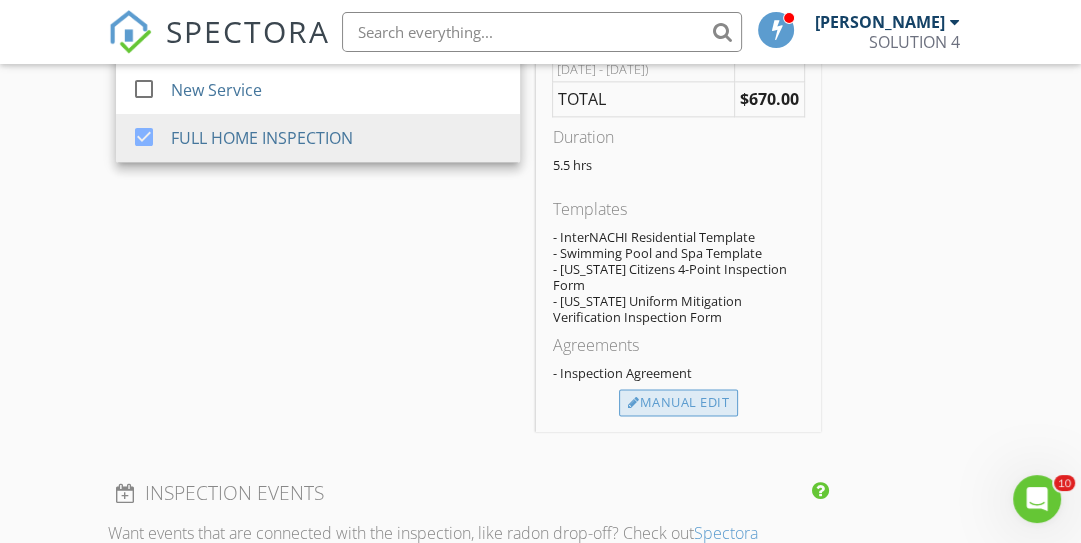 click on "Manual Edit" at bounding box center (678, 403) 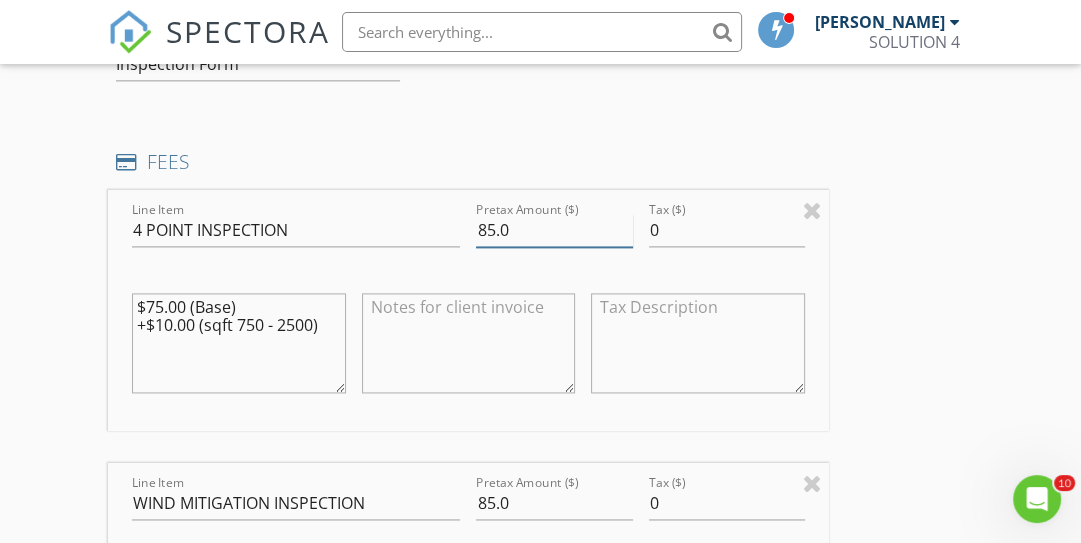 click on "85.0" at bounding box center (554, 230) 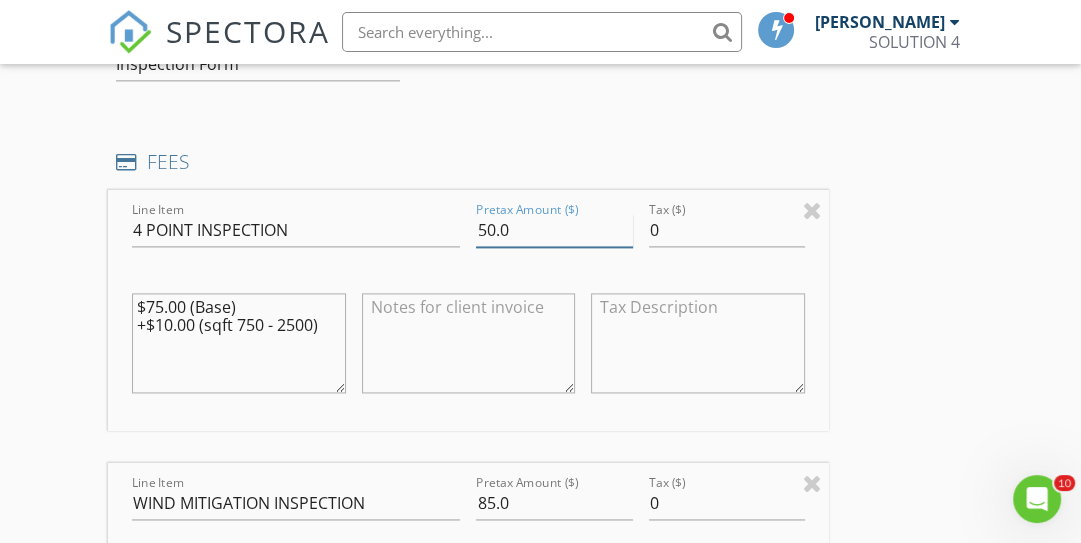 type on "50.0" 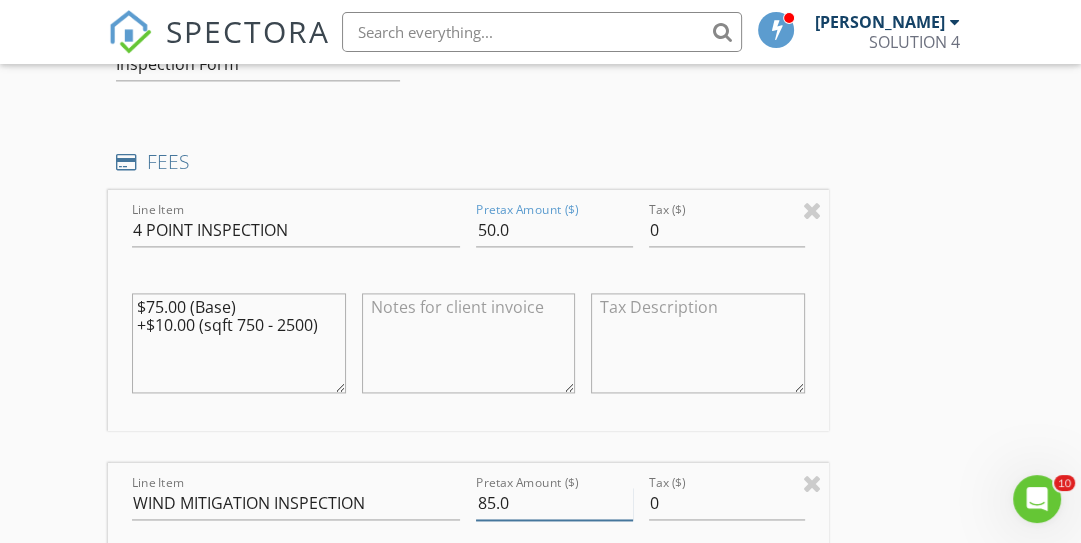 click on "85.0" at bounding box center (554, 503) 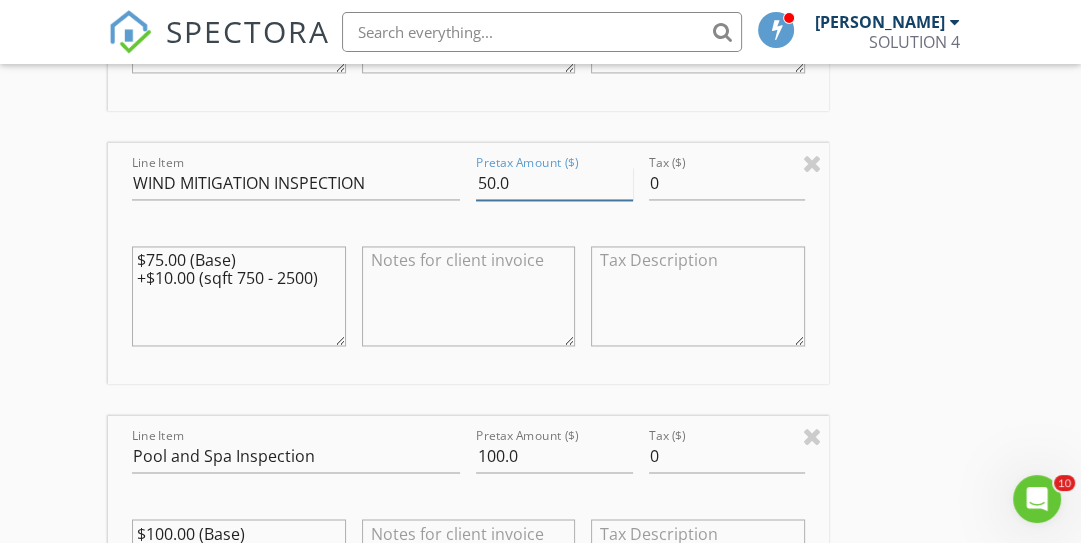 scroll, scrollTop: 2320, scrollLeft: 0, axis: vertical 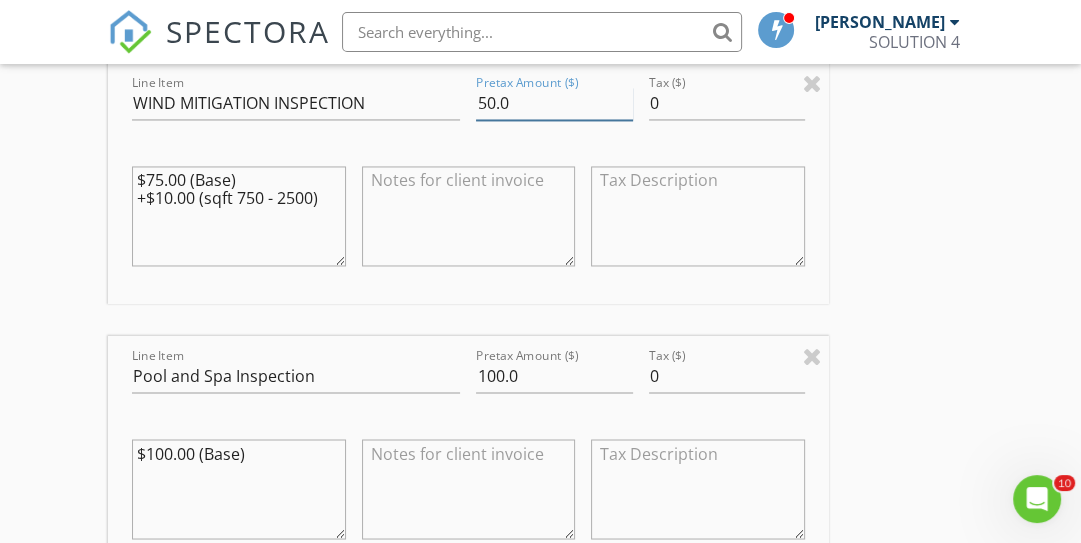 type on "50.0" 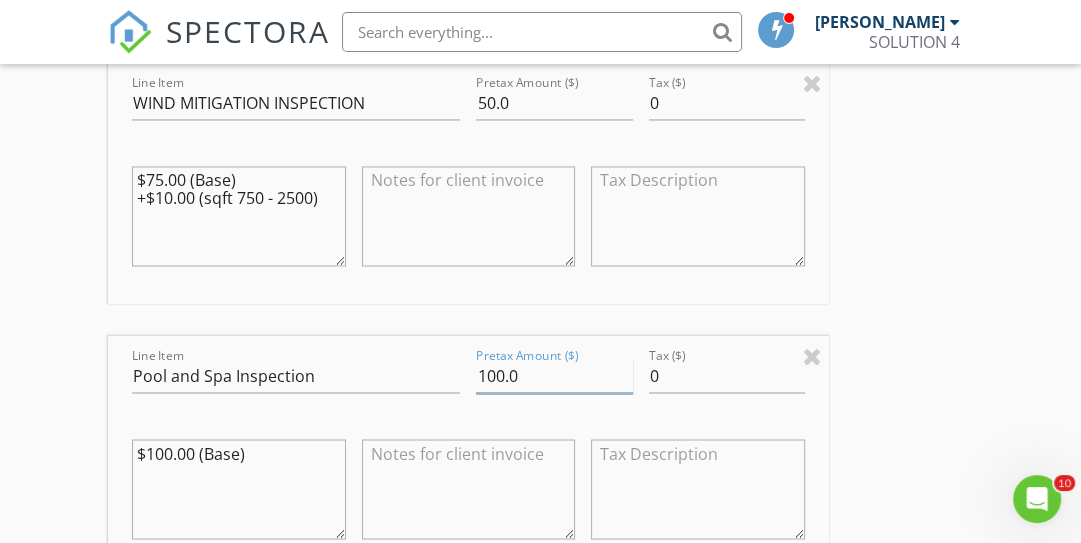 click on "100.0" at bounding box center [554, 376] 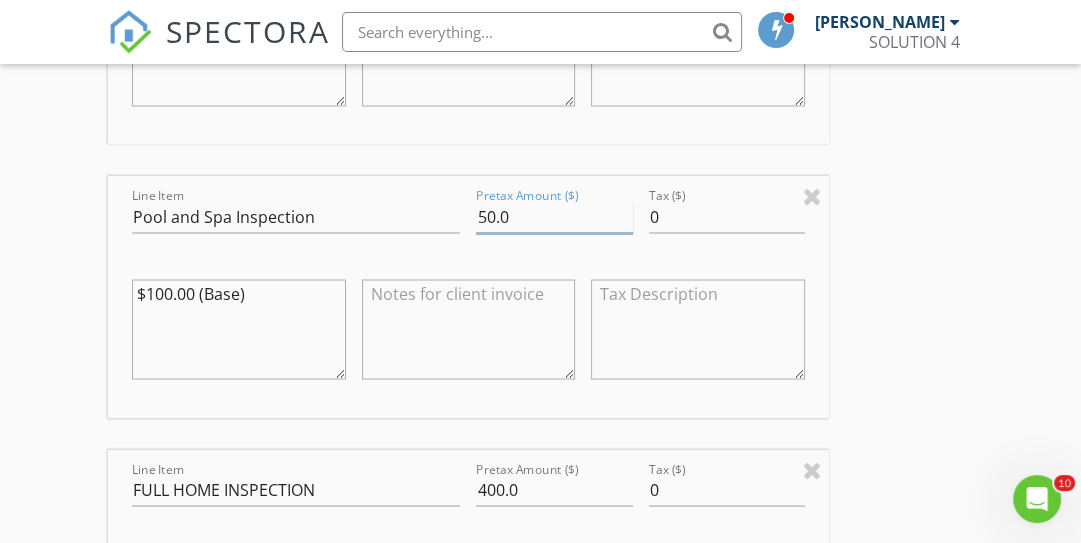 scroll, scrollTop: 2560, scrollLeft: 0, axis: vertical 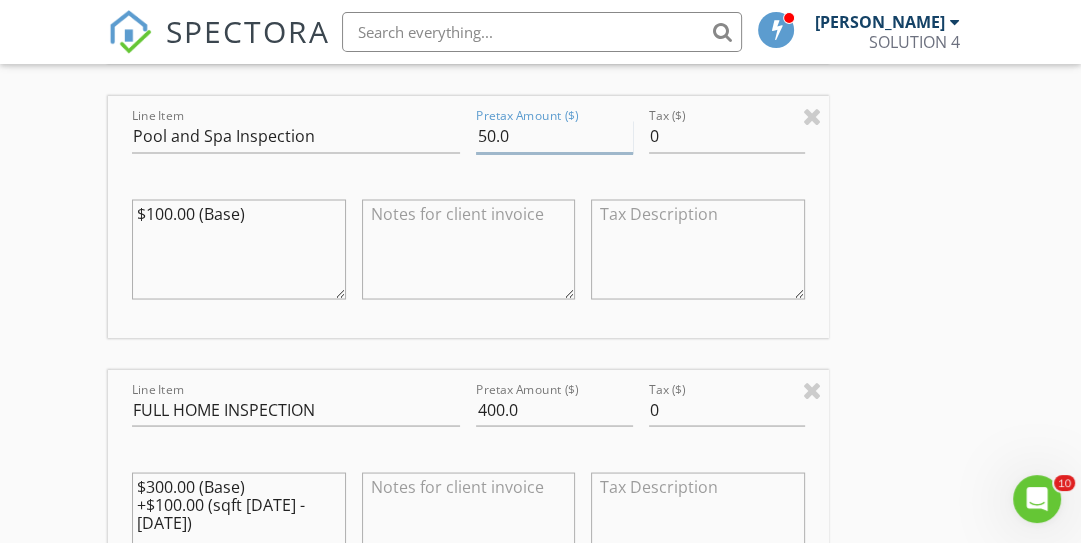 type on "50.0" 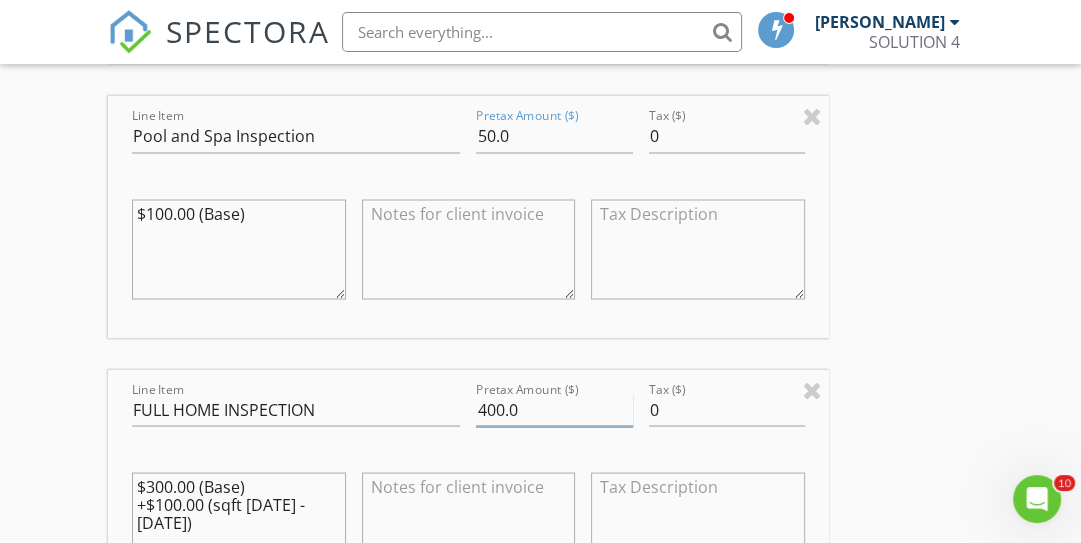 click on "400.0" at bounding box center [554, 409] 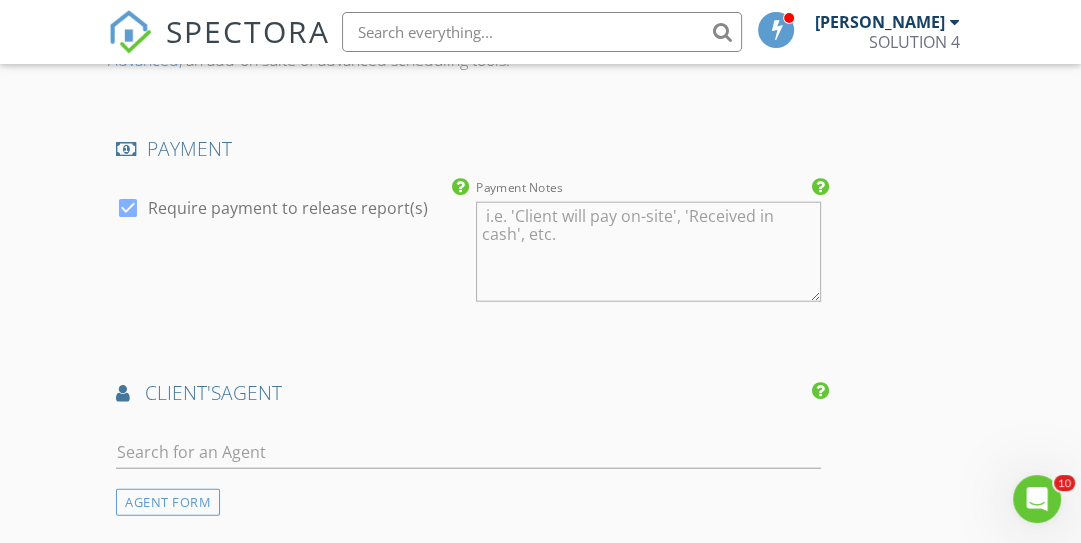scroll, scrollTop: 3440, scrollLeft: 0, axis: vertical 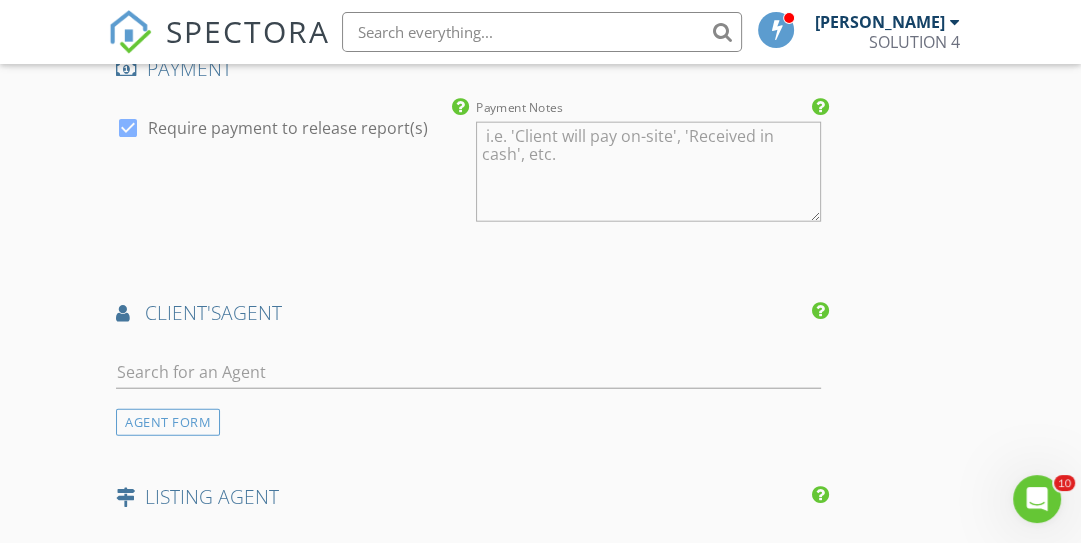 type on "350.0" 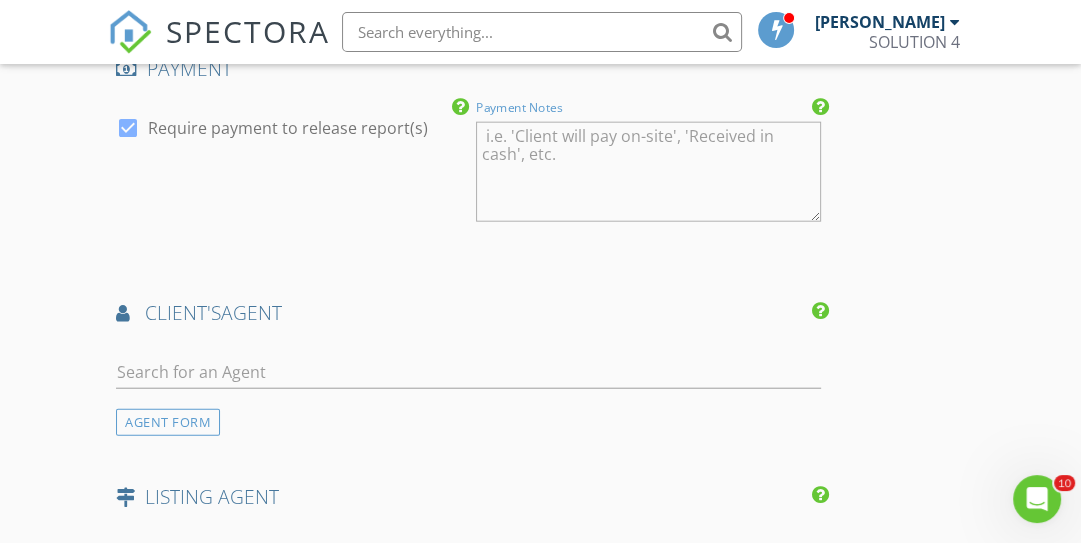 click on "Payment Notes" at bounding box center [648, 172] 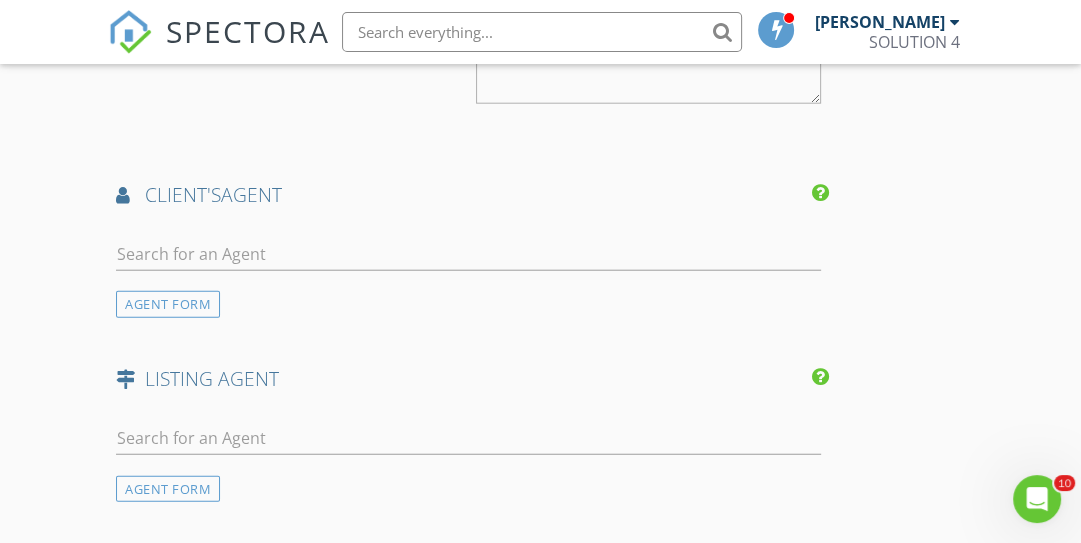 scroll, scrollTop: 3600, scrollLeft: 0, axis: vertical 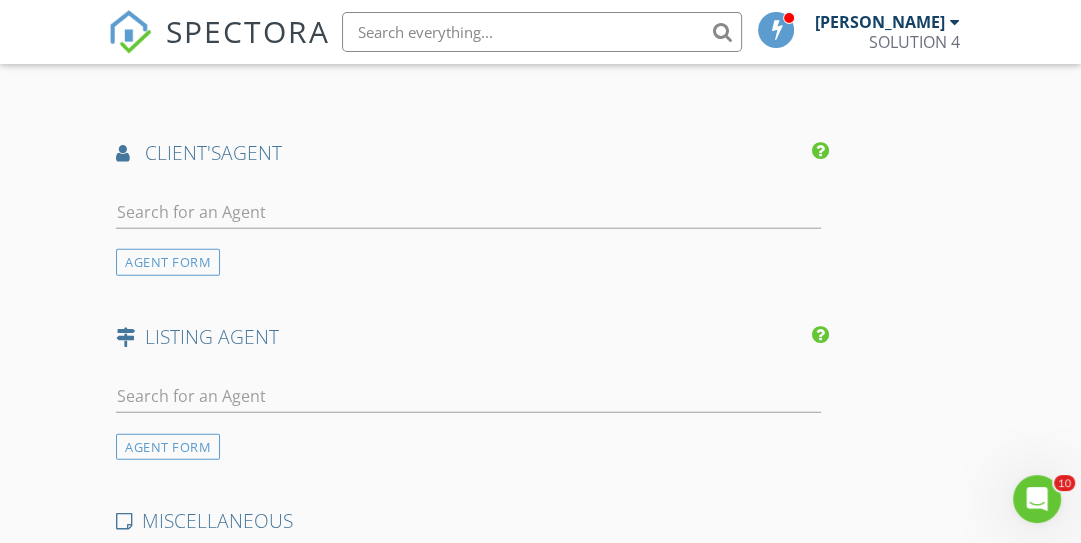 type on "Received via Zelle" 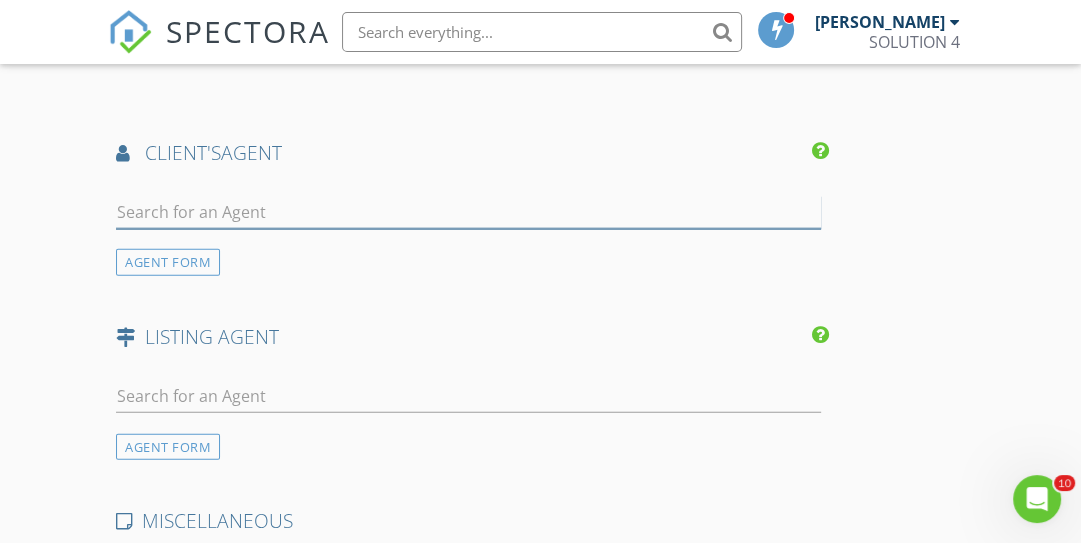 click at bounding box center (468, 212) 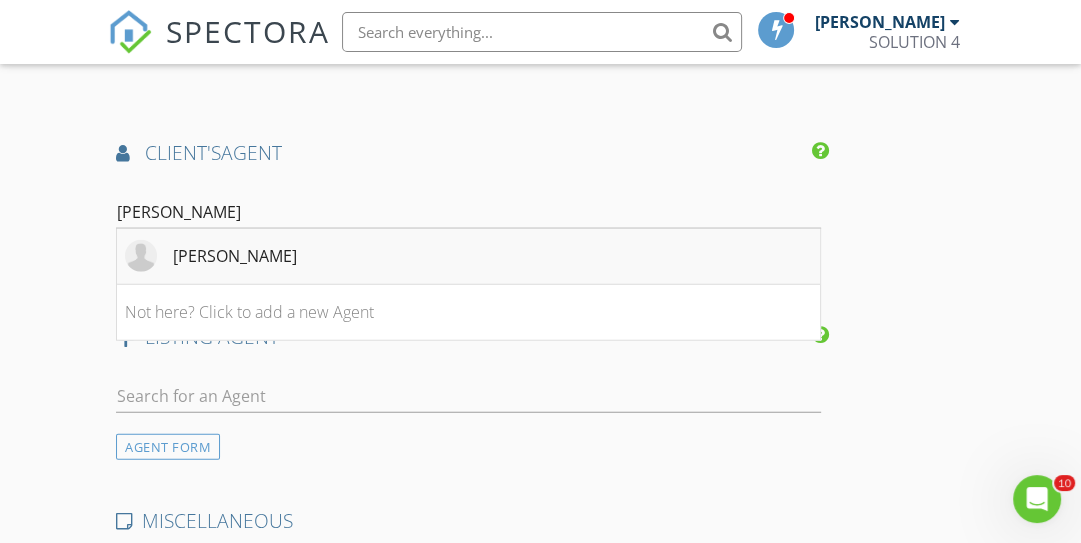 click on "Viviana Henry" at bounding box center (235, 256) 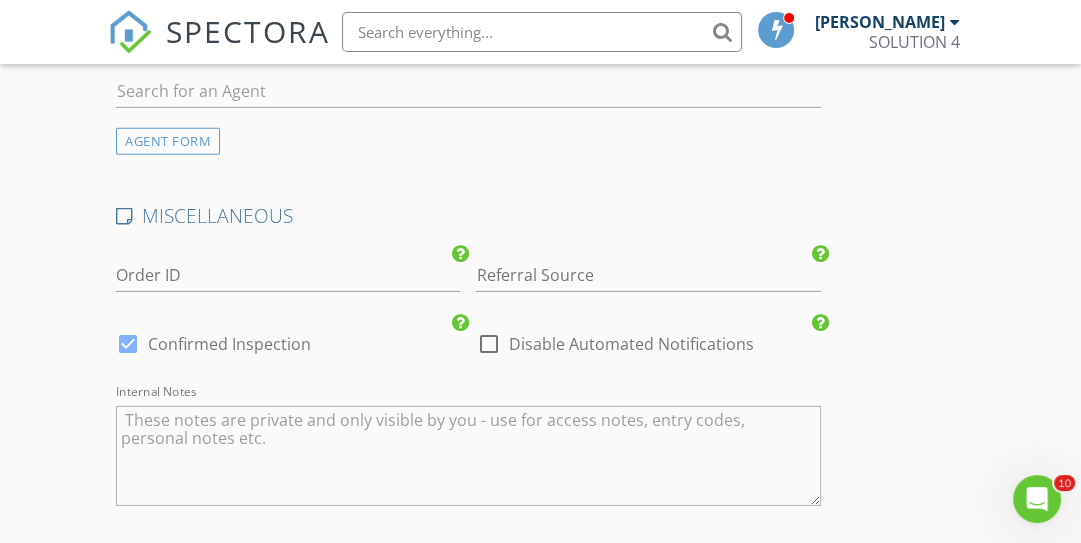 scroll, scrollTop: 4400, scrollLeft: 0, axis: vertical 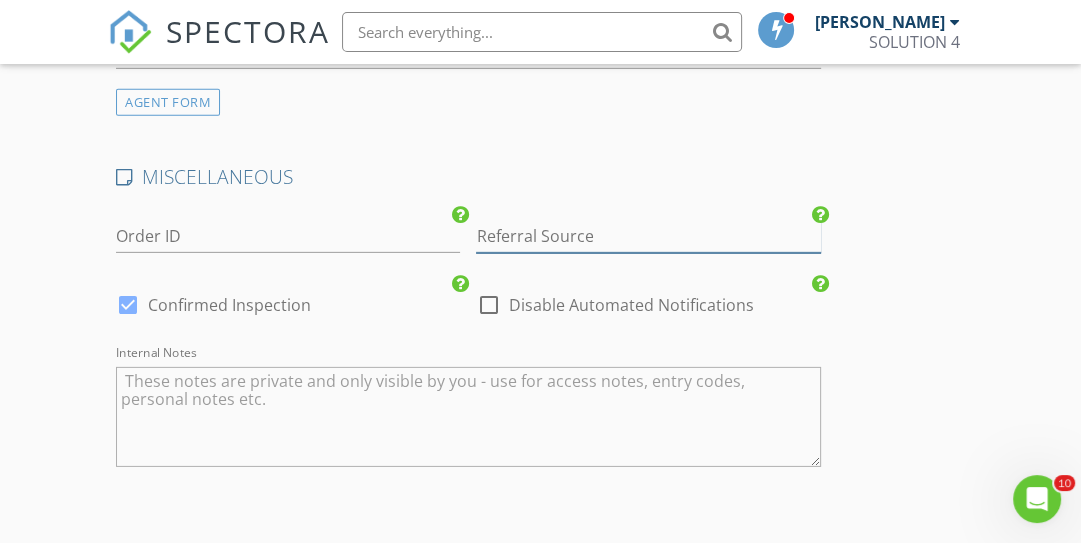 click at bounding box center (648, 236) 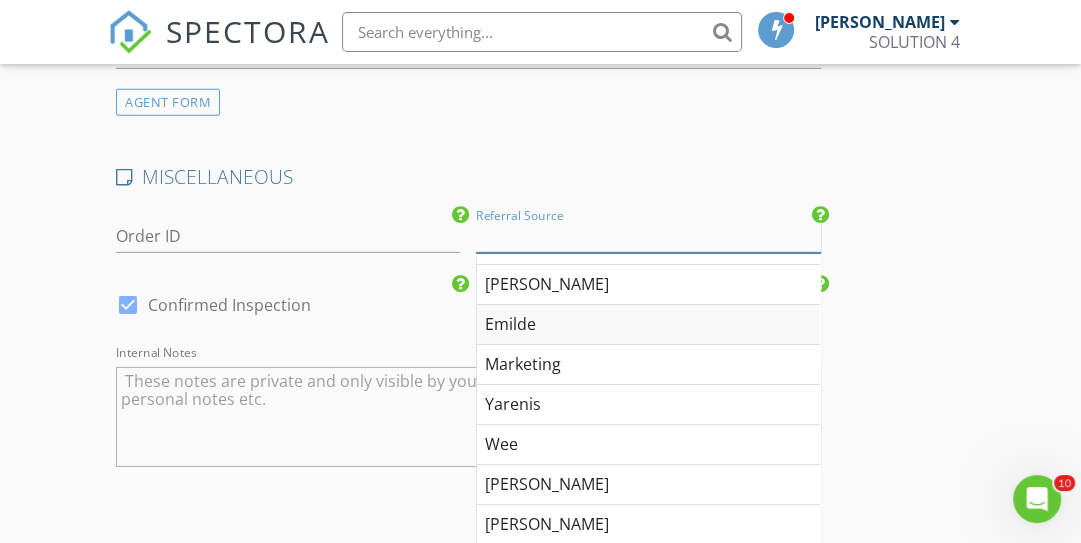 scroll, scrollTop: 40, scrollLeft: 0, axis: vertical 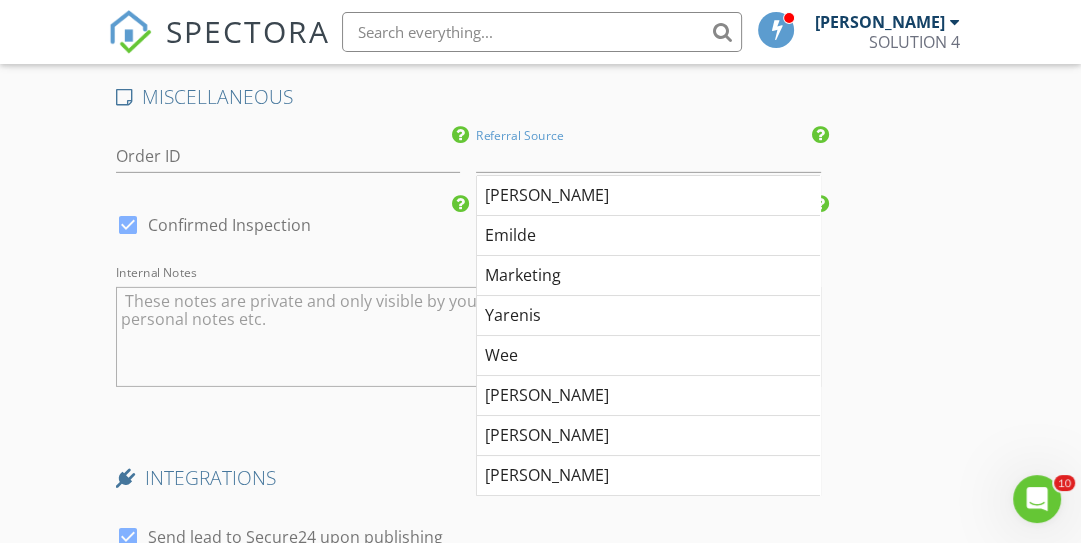 click on "INSPECTOR(S)
check_box   Jorge Gomez   PRIMARY   Jorge Gomez arrow_drop_down   check_box_outline_blank Jorge Gomez specifically requested
Date/Time
07/12/2025 8:00 AM
Location
Address Search       Address 1151 W Lake St   Unit   City Hollywood   State FL   Zip 33019   County Broward     Square Feet 1919   Year Built 1994   Foundation arrow_drop_down     Jorge Gomez     11.4 miles     (22 minutes)
client
check_box Enable Client CC email for this inspection   Client Search     check_box_outline_blank Client is a Company/Organization     First Name Desiree   Last Name Konian   Email desirestyle@gmail.com   CC Email   Phone 917-447-9700           Notes   Private Notes
ADD ADDITIONAL client
SERVICES
check_box   4 POINT INSPECTION   check_box   WIND MITIGATION INSPECTION" at bounding box center [540, -1670] 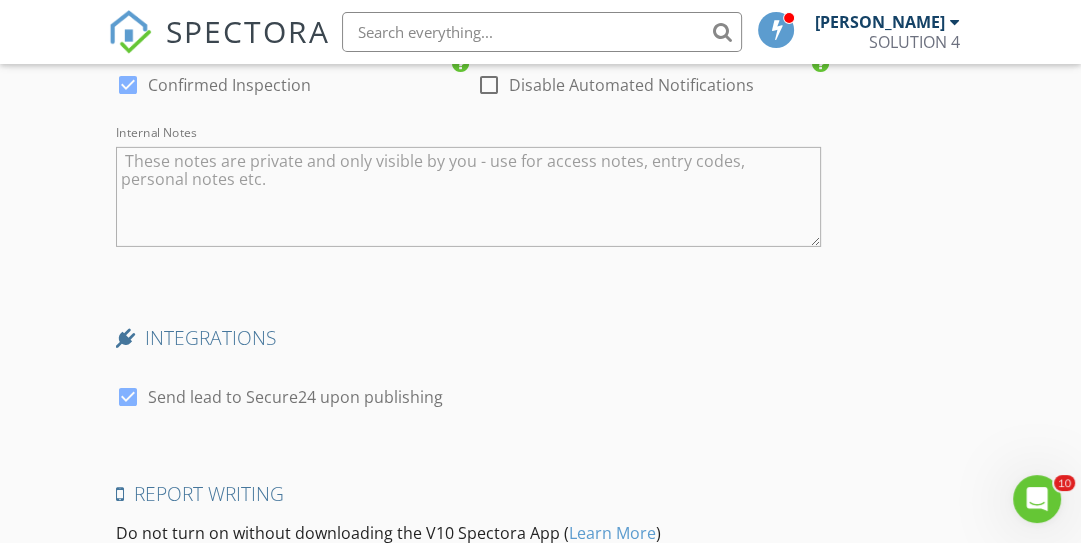 scroll, scrollTop: 4720, scrollLeft: 0, axis: vertical 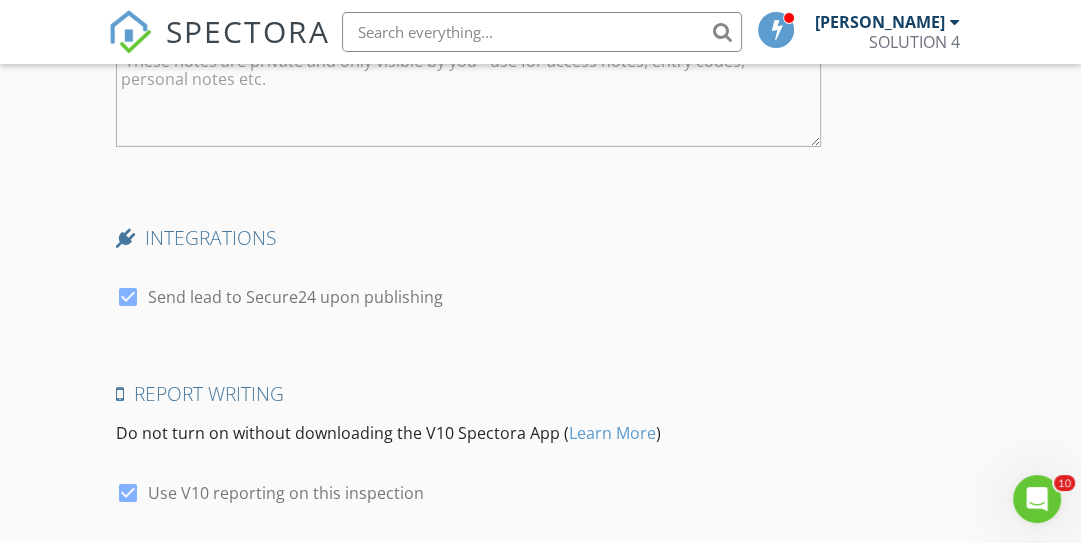 click at bounding box center [128, 297] 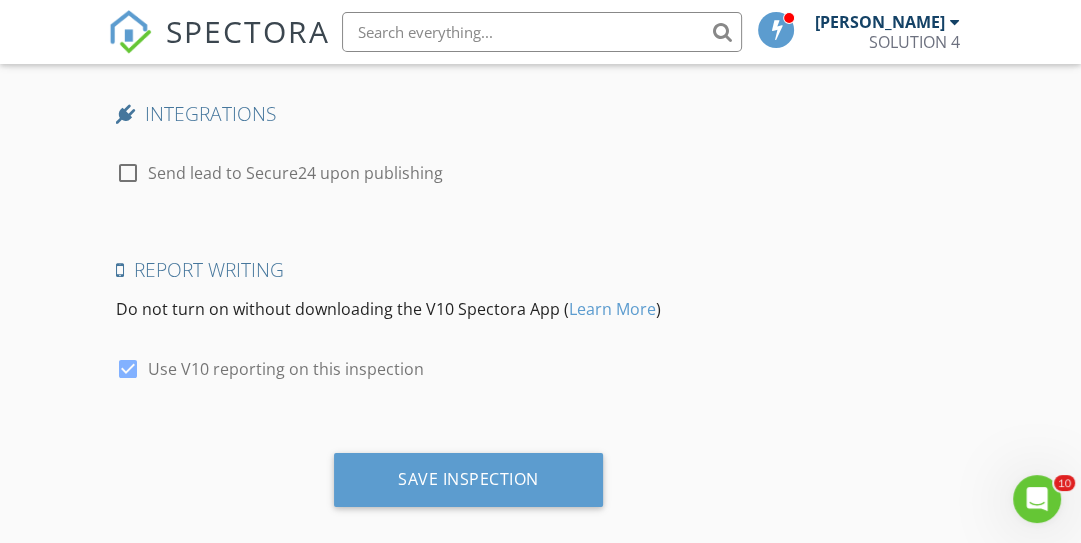 scroll, scrollTop: 4845, scrollLeft: 0, axis: vertical 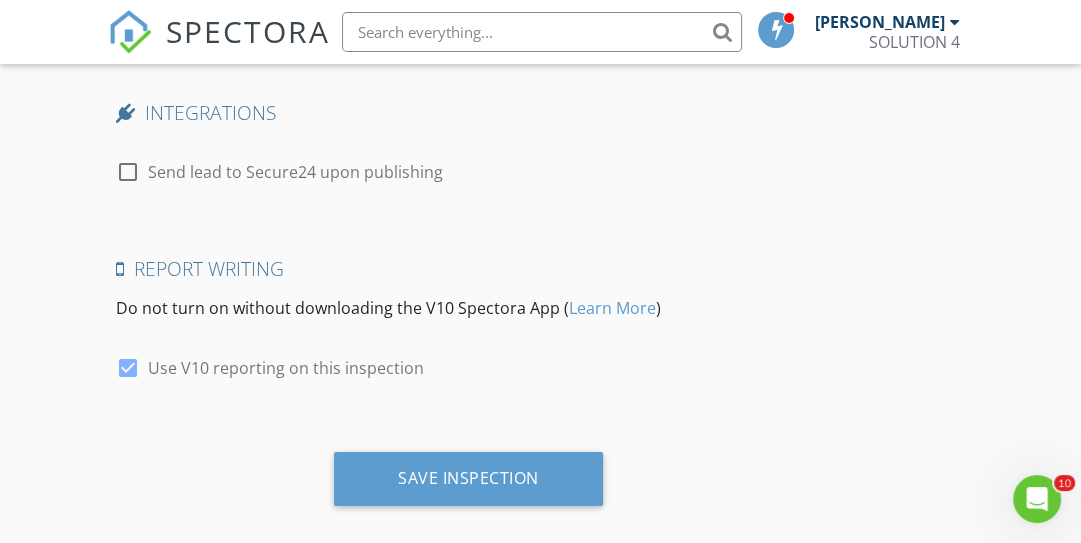 click at bounding box center [128, 368] 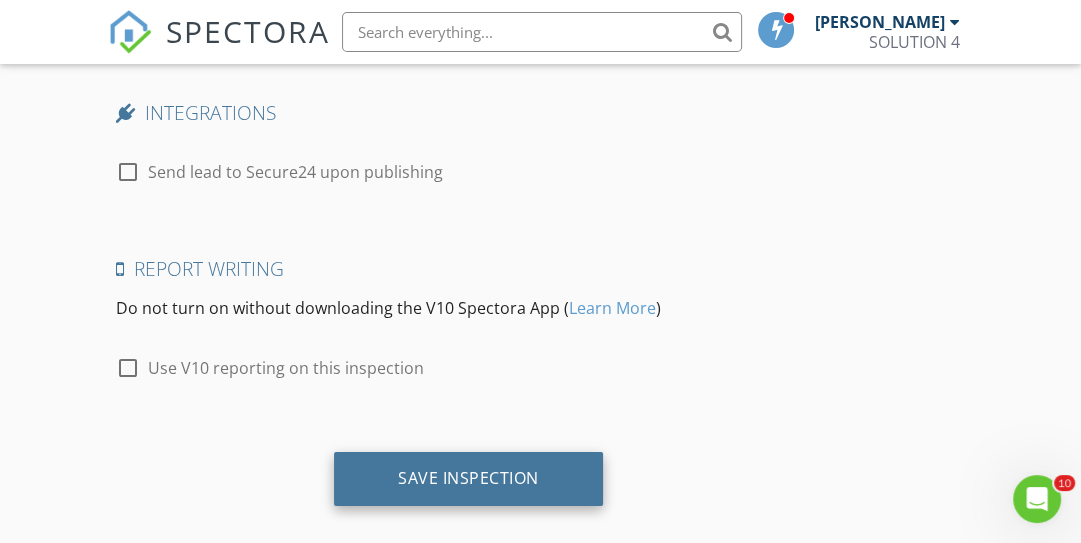 click on "Save Inspection" at bounding box center [468, 479] 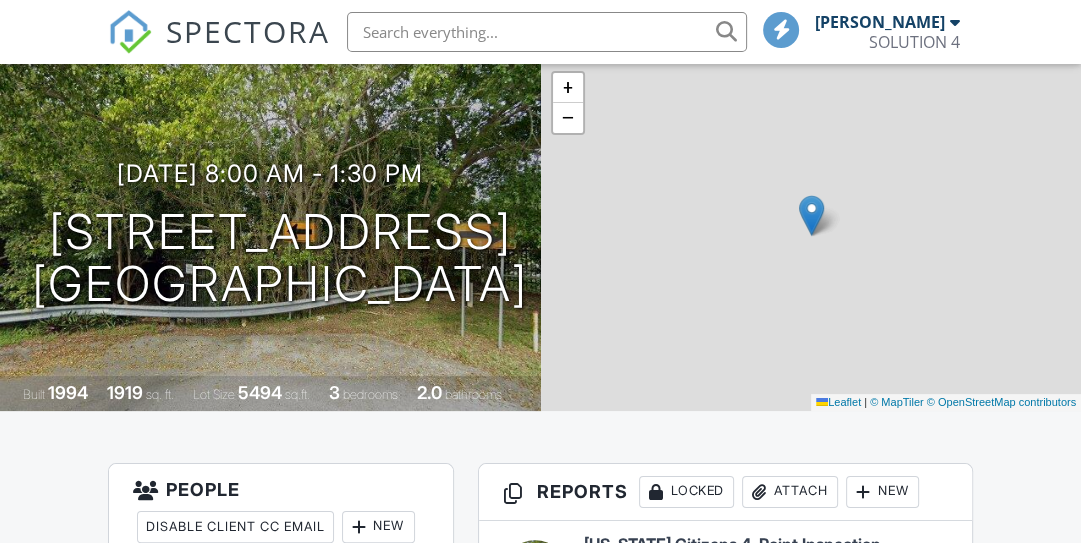 scroll, scrollTop: 260, scrollLeft: 0, axis: vertical 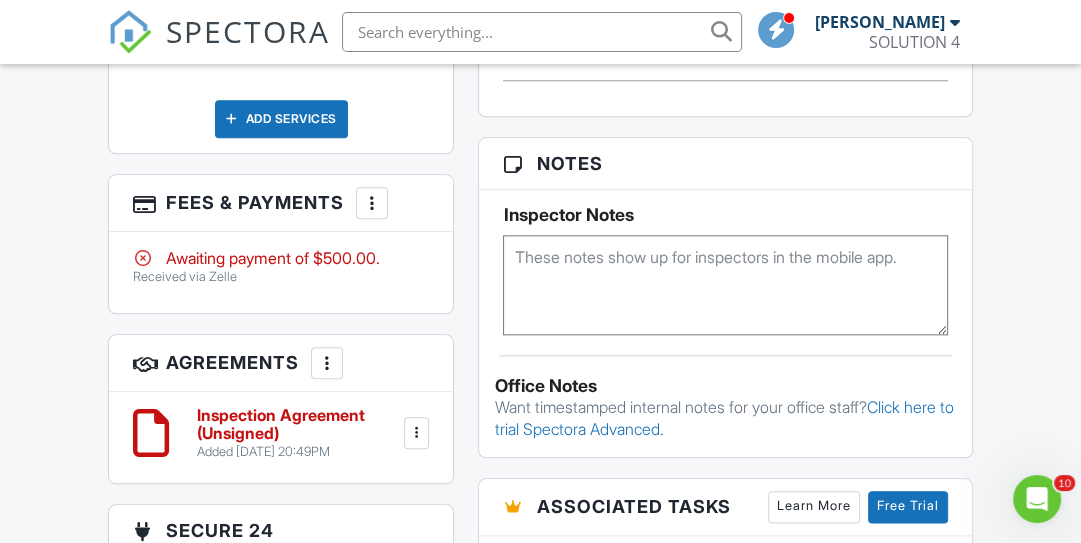 click at bounding box center (372, 203) 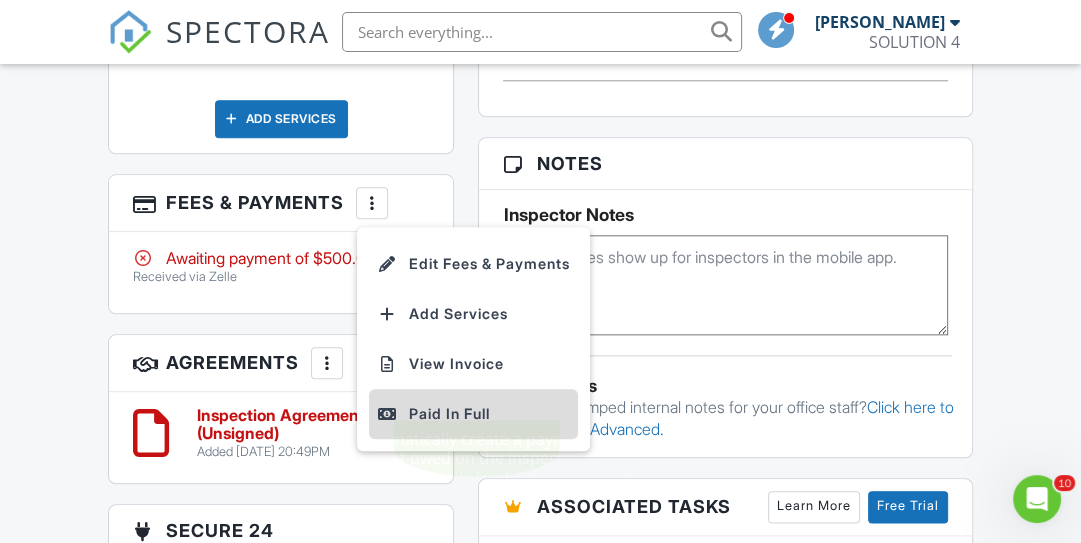 click on "Paid In Full" at bounding box center [473, 414] 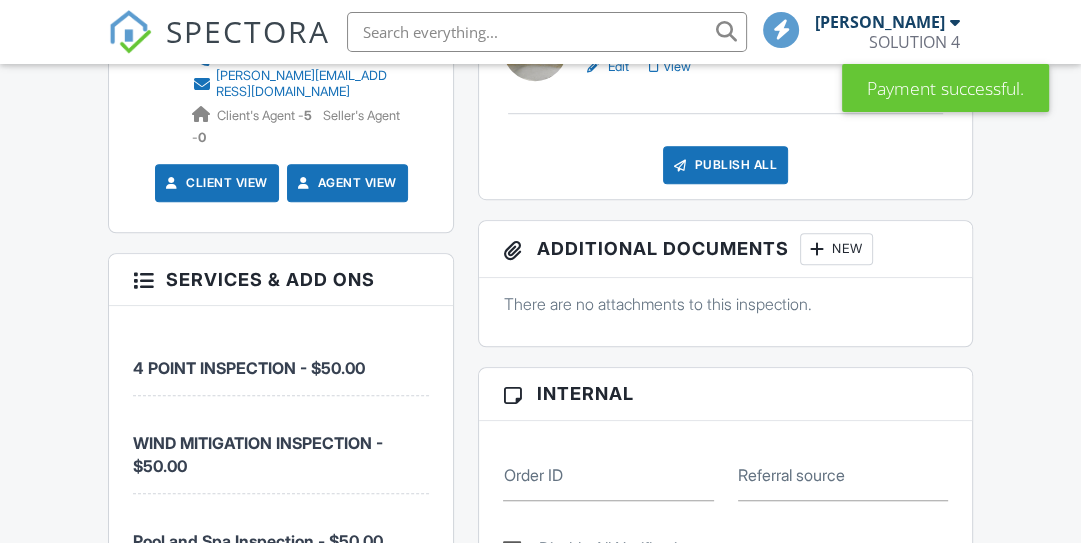scroll, scrollTop: 1680, scrollLeft: 0, axis: vertical 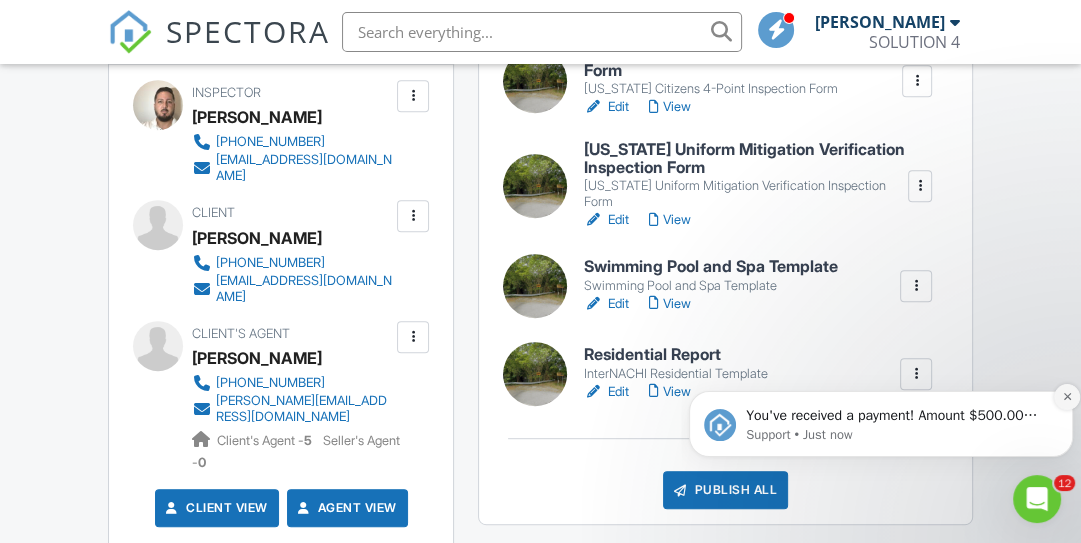 click 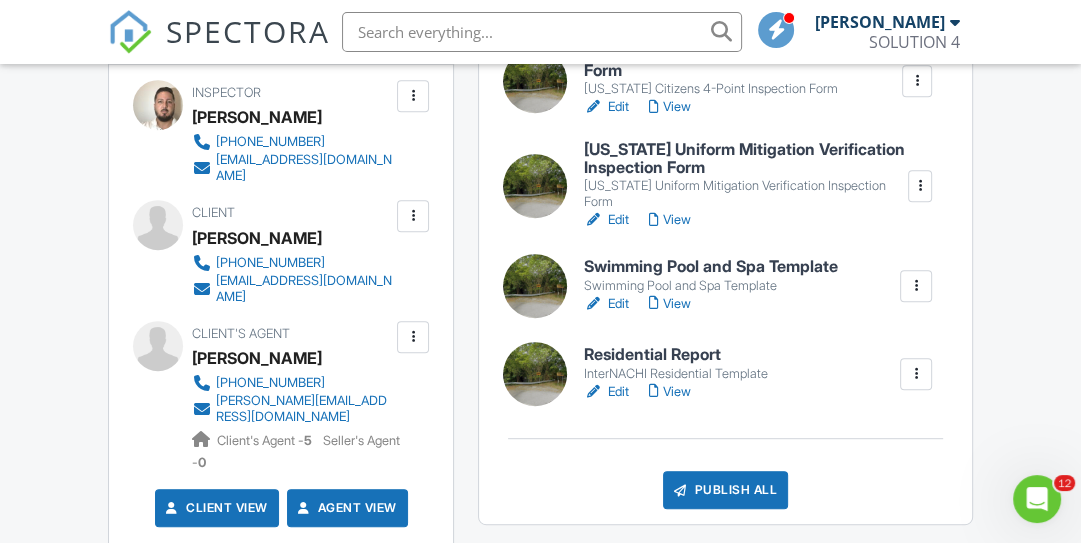click on "Edit" at bounding box center (605, 392) 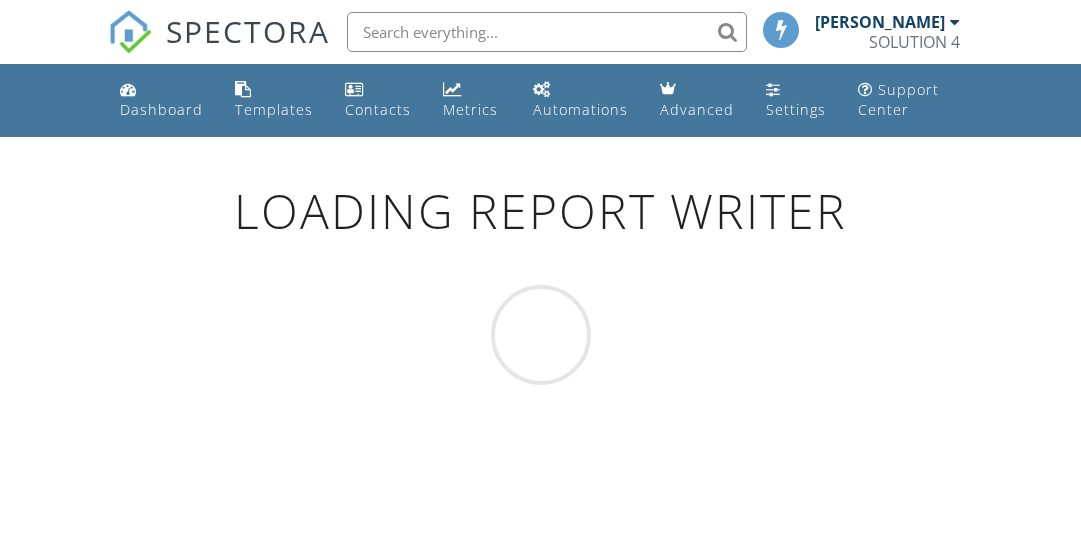 scroll, scrollTop: 0, scrollLeft: 0, axis: both 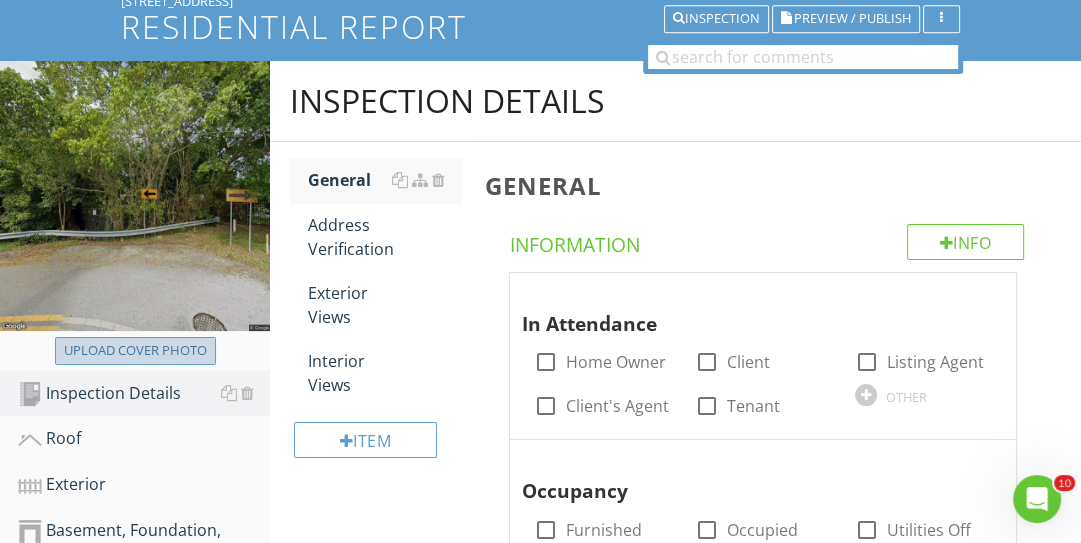 click on "Upload cover photo" at bounding box center (135, 351) 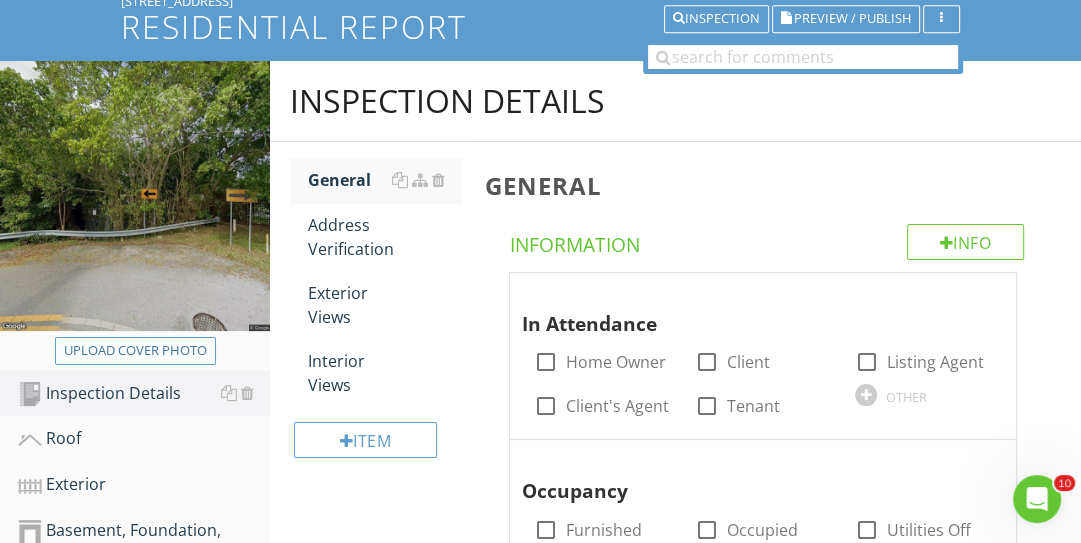 type on "C:\fakepath\2025_07_12_08_18_IMG_4382.JPG" 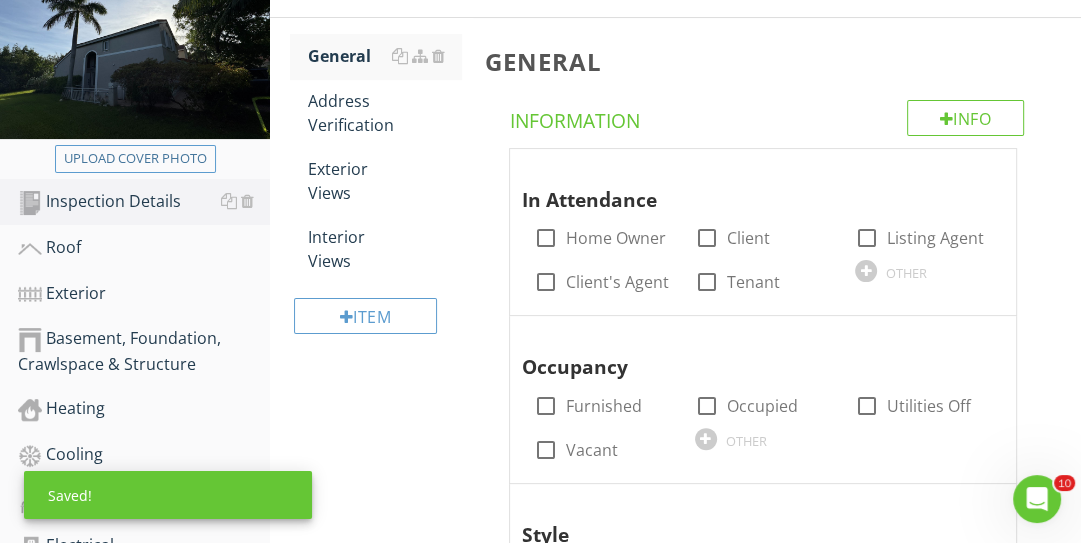 scroll, scrollTop: 320, scrollLeft: 0, axis: vertical 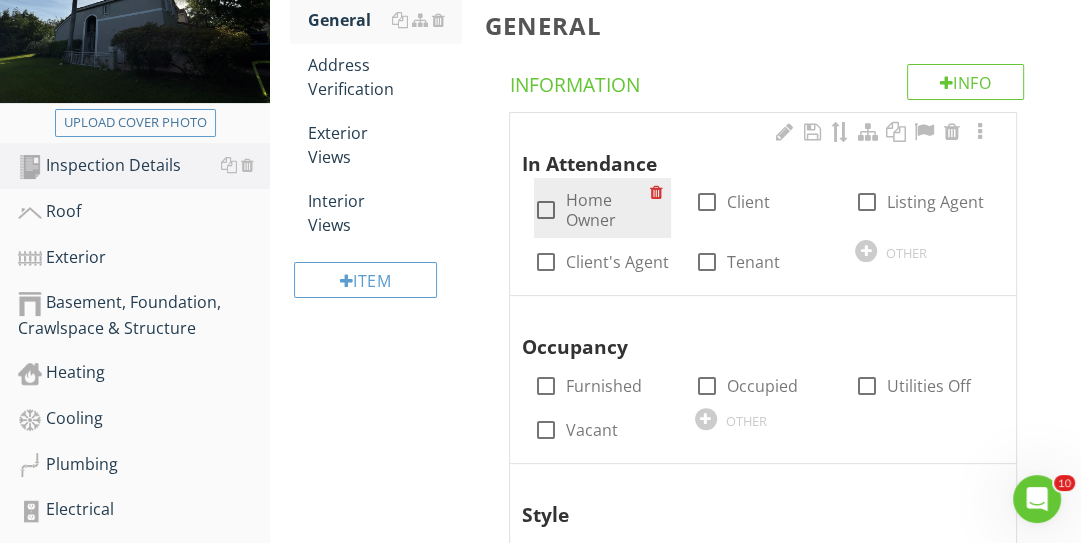 click on "Home Owner" at bounding box center [608, 210] 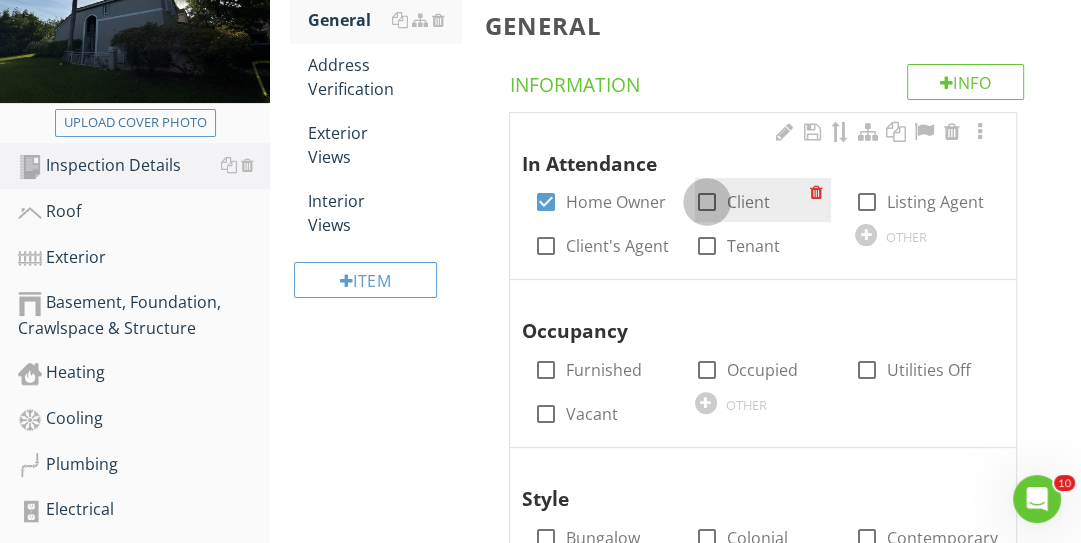 click at bounding box center [707, 202] 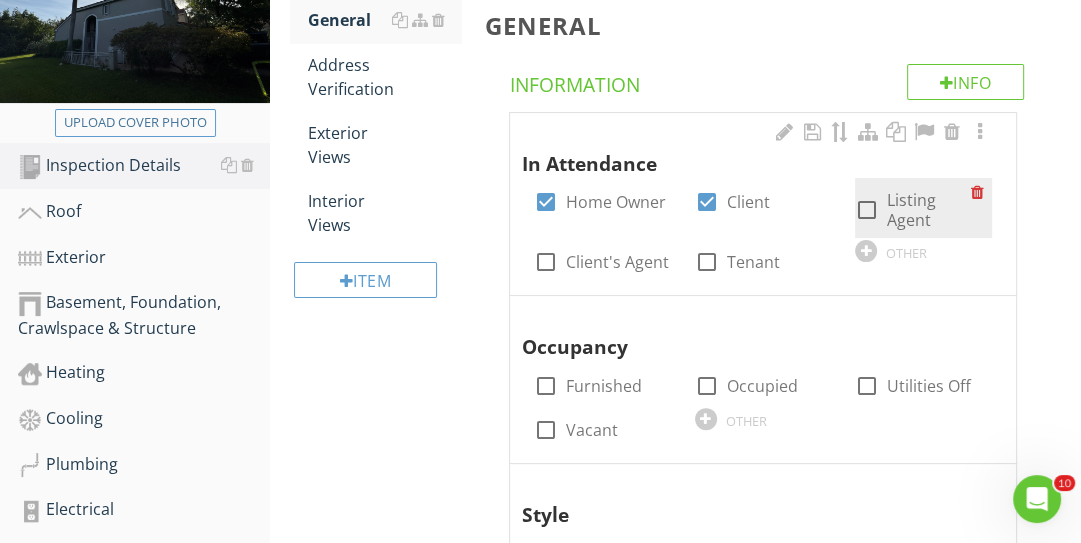 click at bounding box center [867, 210] 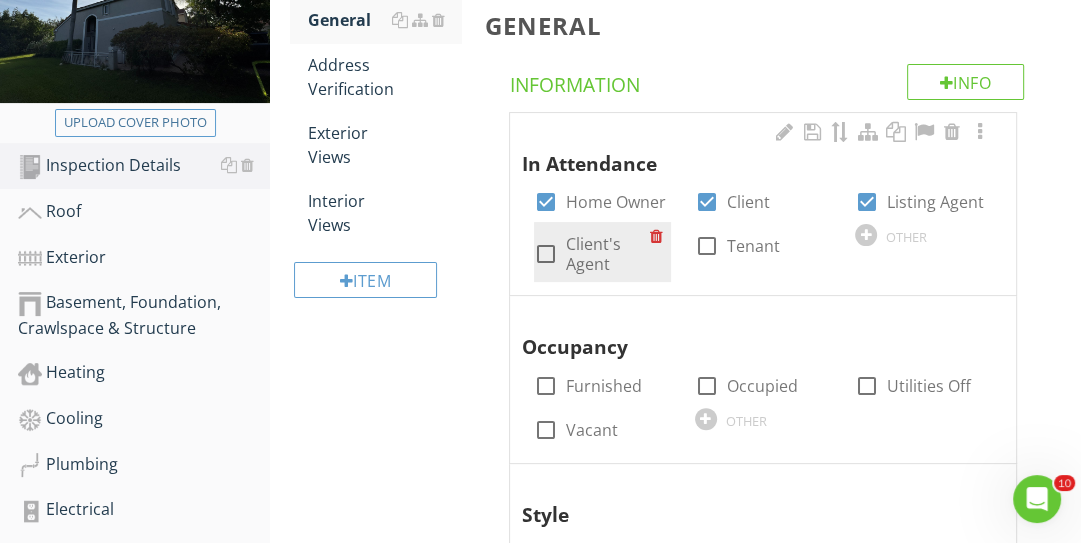 click on "Client's Agent" at bounding box center [608, 254] 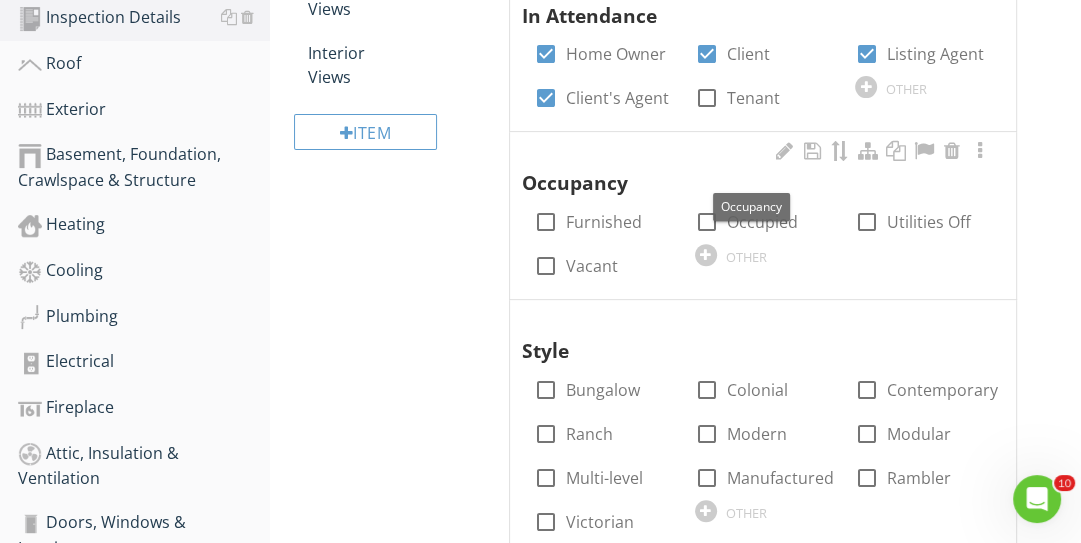 scroll, scrollTop: 480, scrollLeft: 0, axis: vertical 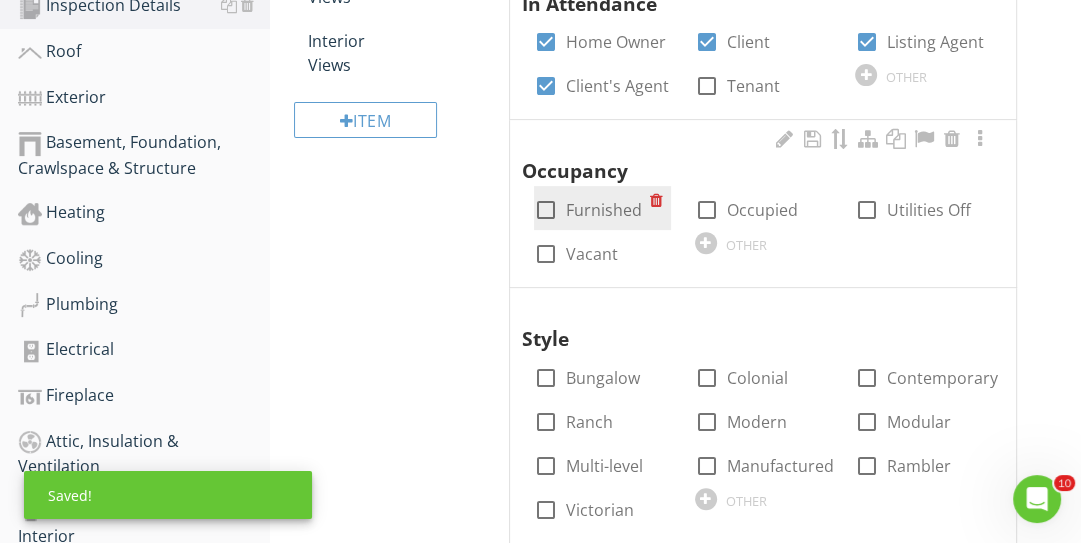 click on "Furnished" at bounding box center [604, 210] 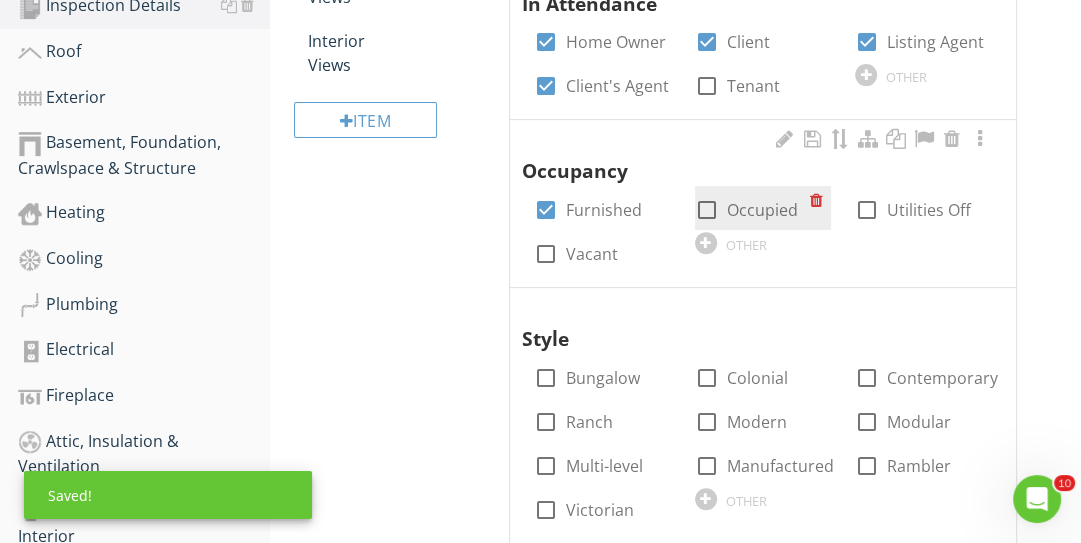 click on "Occupied" at bounding box center (762, 210) 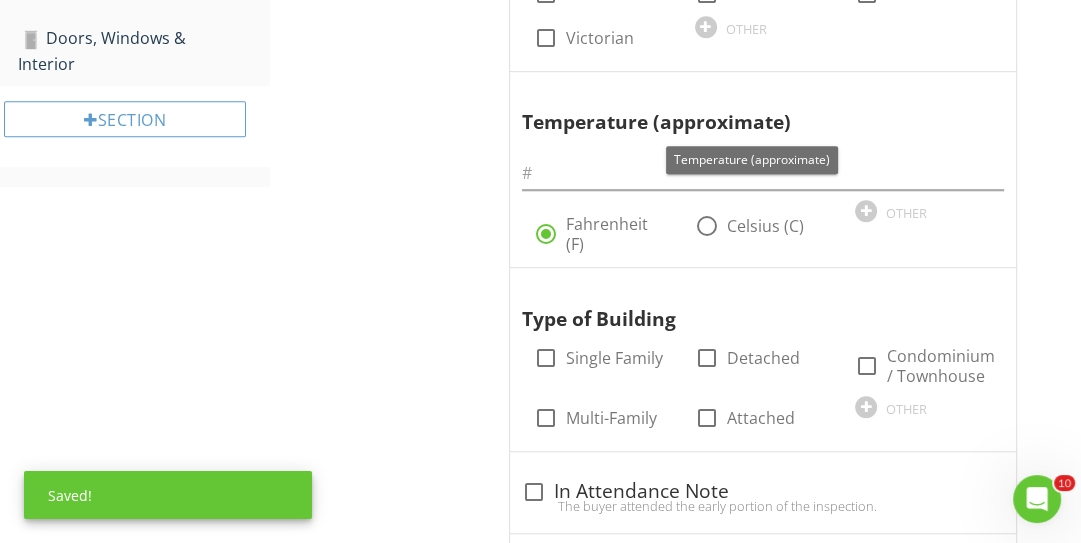 scroll, scrollTop: 960, scrollLeft: 0, axis: vertical 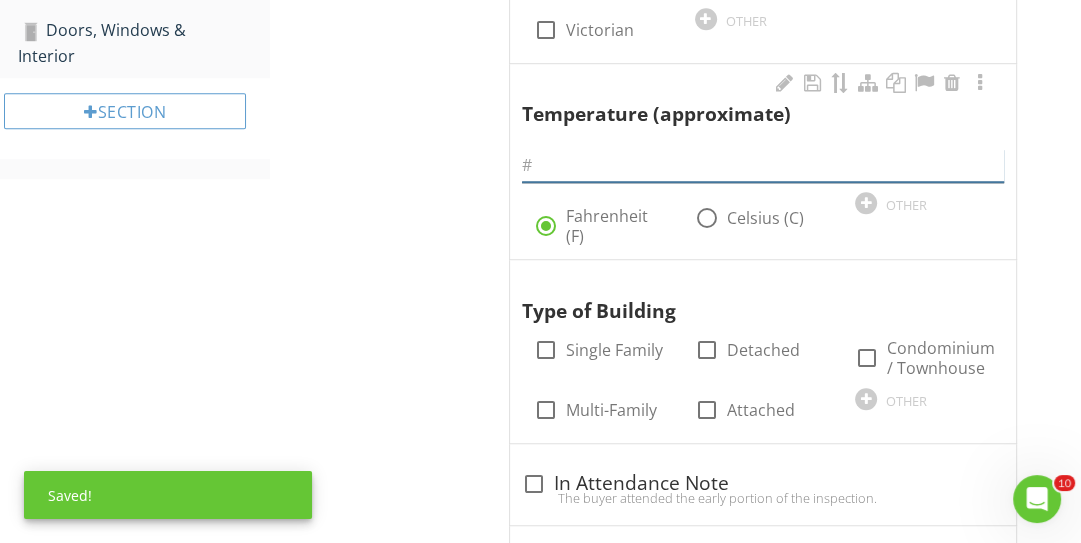 click at bounding box center [763, 165] 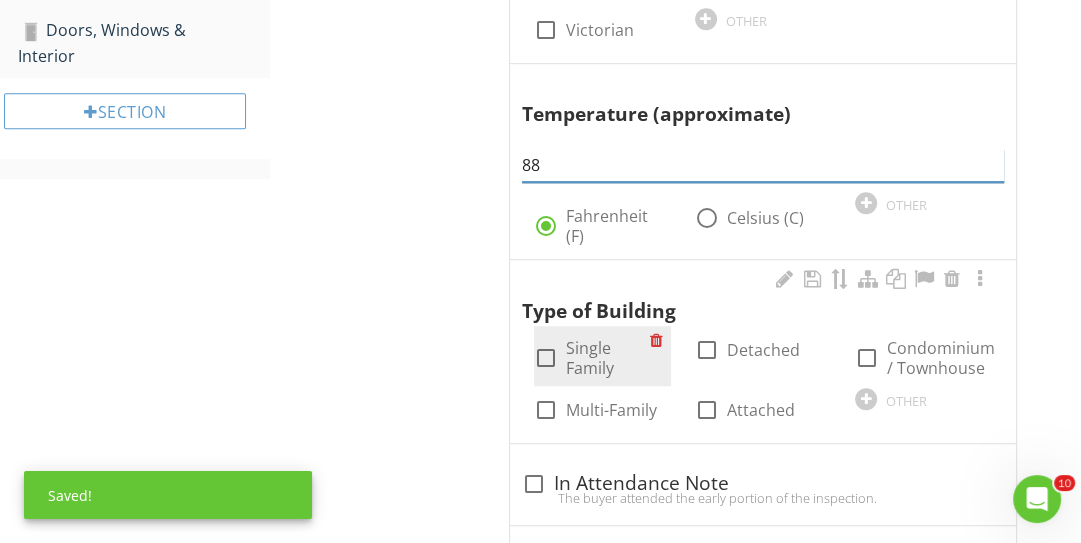 type on "88" 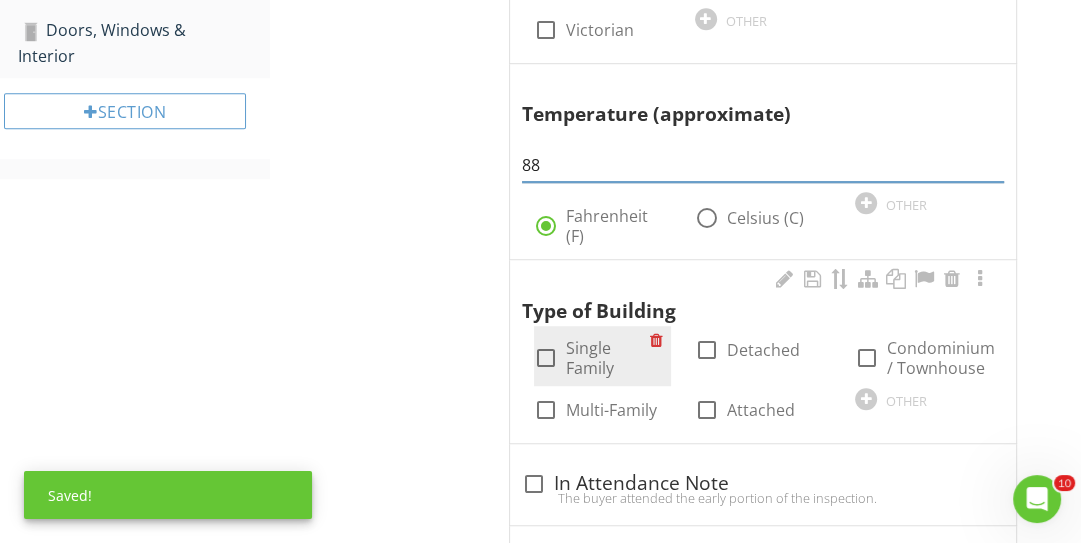 click on "Single Family" at bounding box center [608, 358] 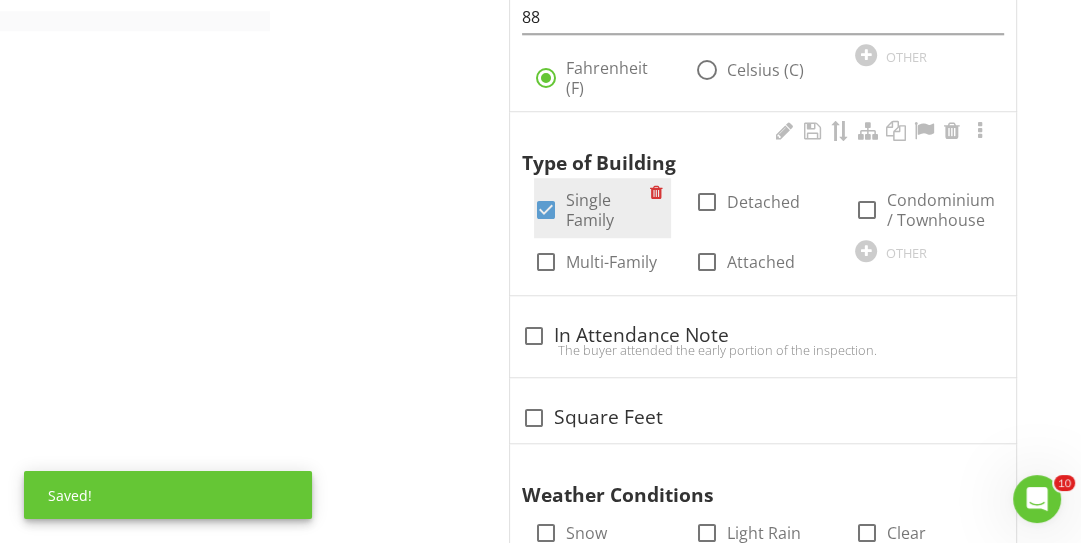 scroll, scrollTop: 1120, scrollLeft: 0, axis: vertical 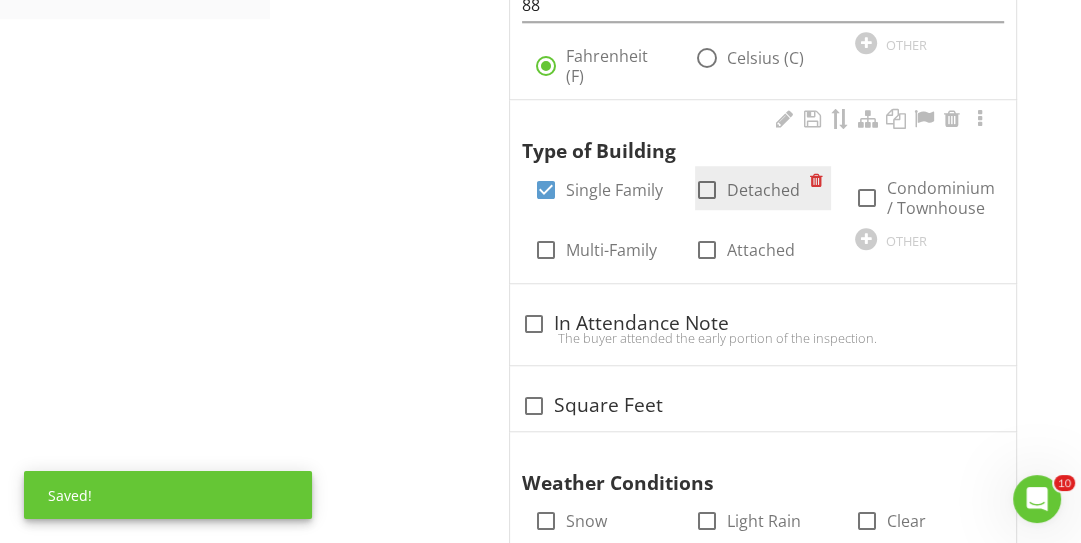 click at bounding box center (707, 190) 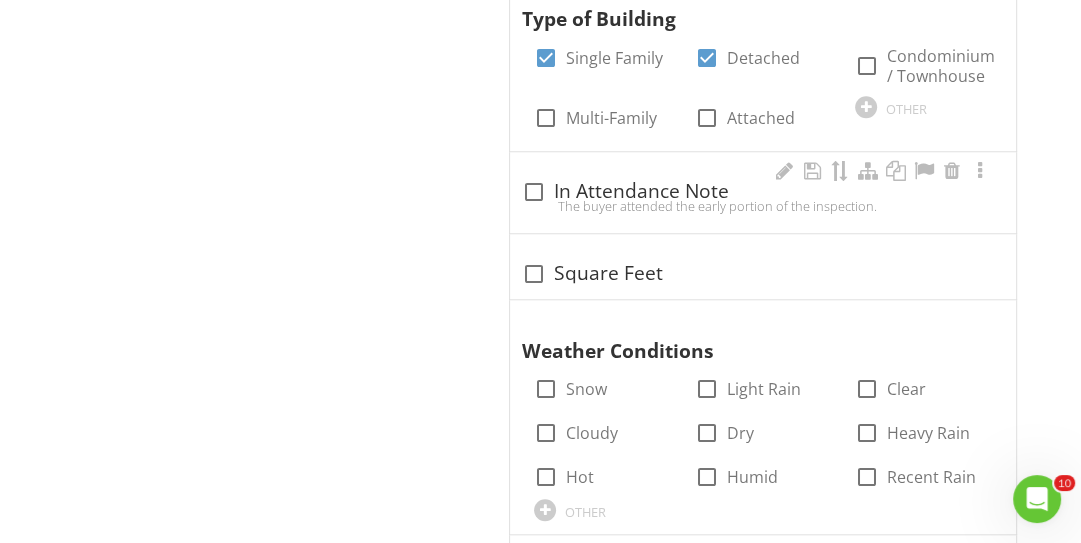 scroll, scrollTop: 1280, scrollLeft: 0, axis: vertical 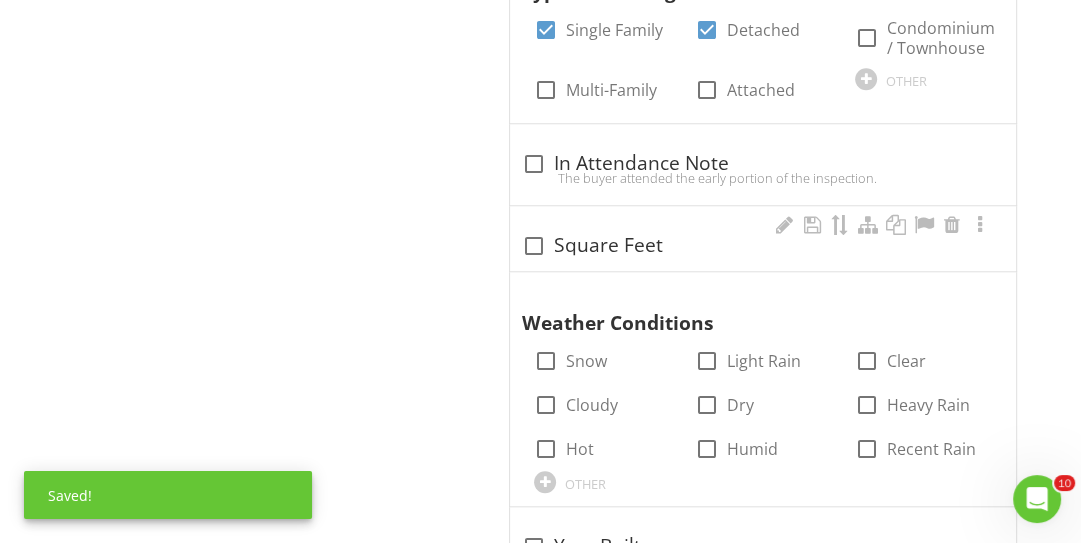 click on "check_box_outline_blank
Square Feet" at bounding box center [763, 246] 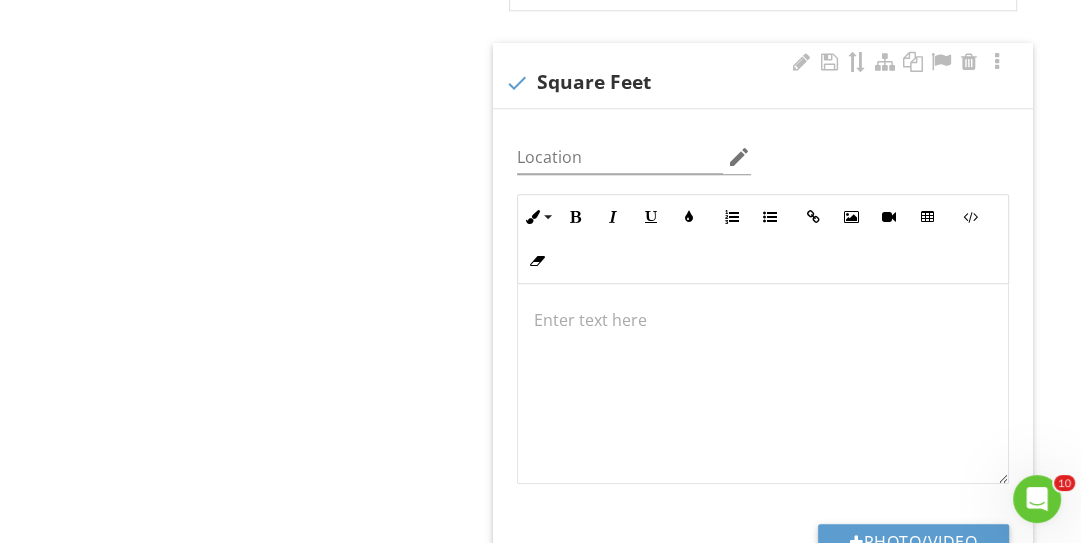 scroll, scrollTop: 1520, scrollLeft: 0, axis: vertical 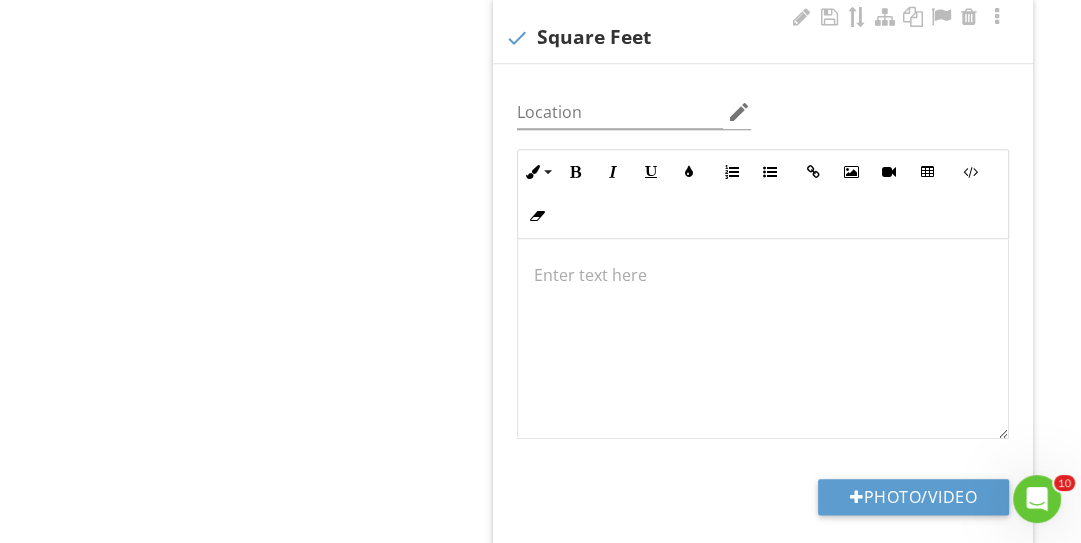 click at bounding box center [763, 339] 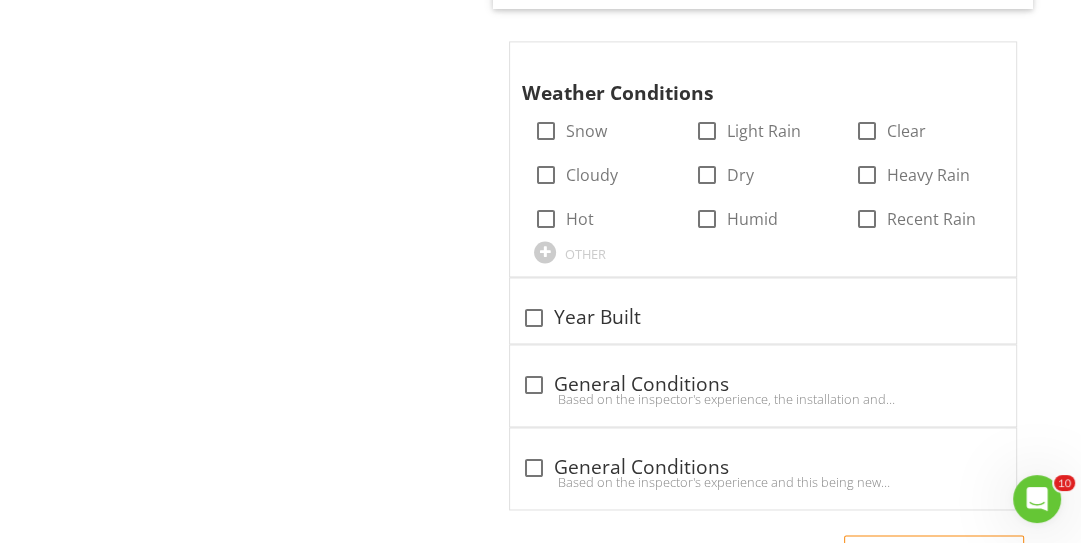 scroll, scrollTop: 2176, scrollLeft: 0, axis: vertical 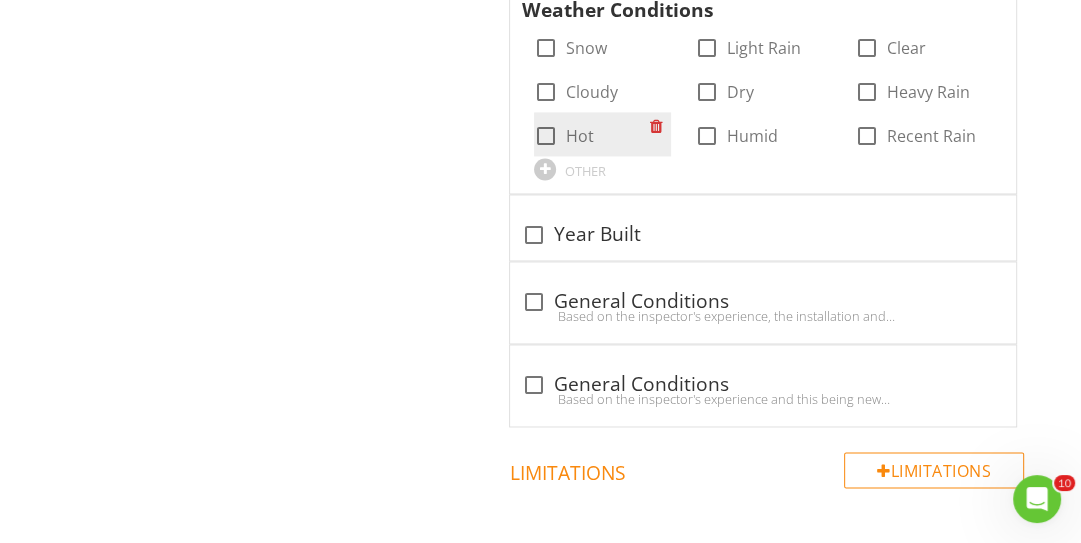 click at bounding box center (546, 136) 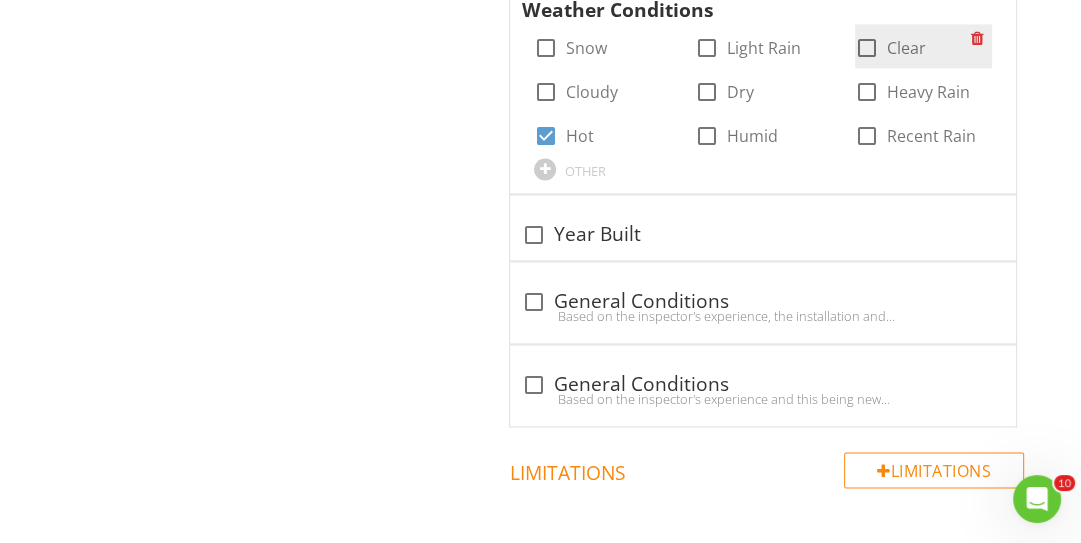 click at bounding box center (867, 48) 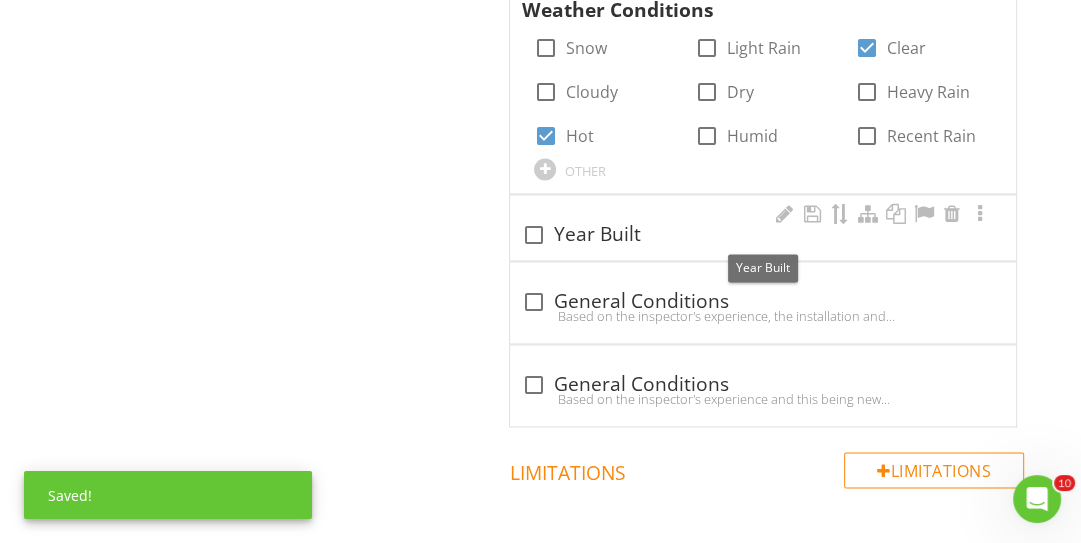 click on "check_box_outline_blank
Year Built" at bounding box center [763, 235] 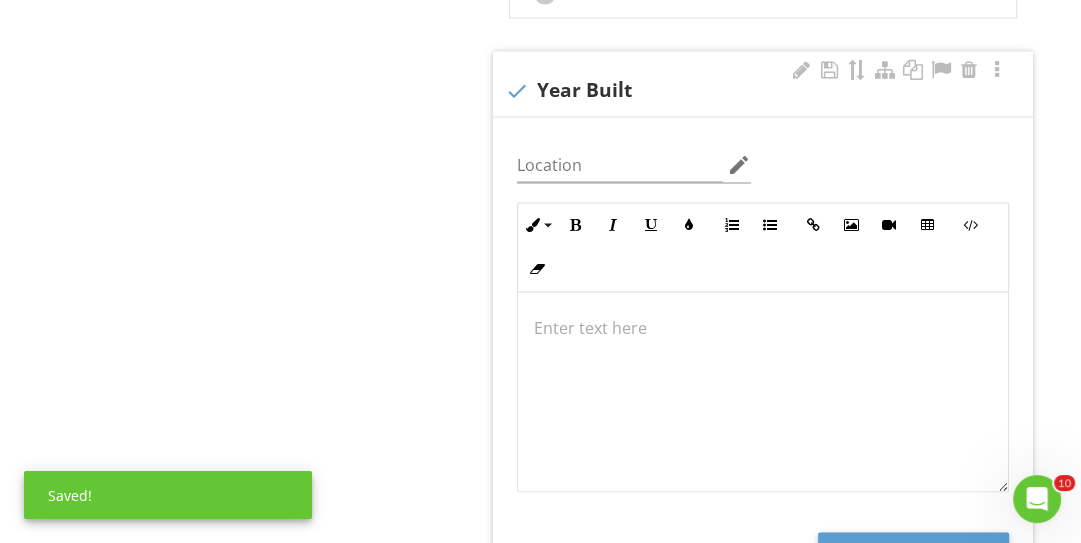 scroll, scrollTop: 2416, scrollLeft: 0, axis: vertical 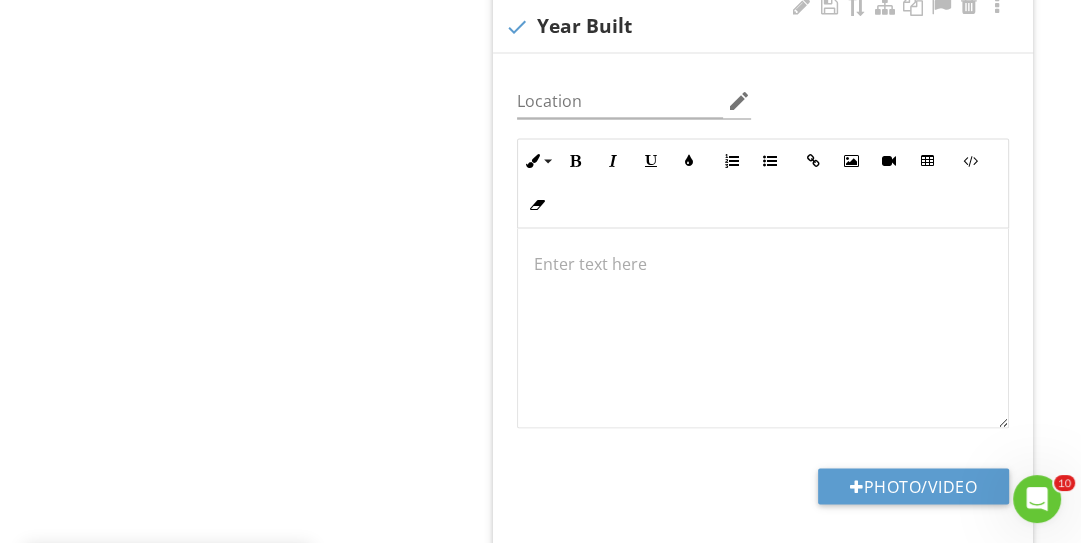click at bounding box center (763, 328) 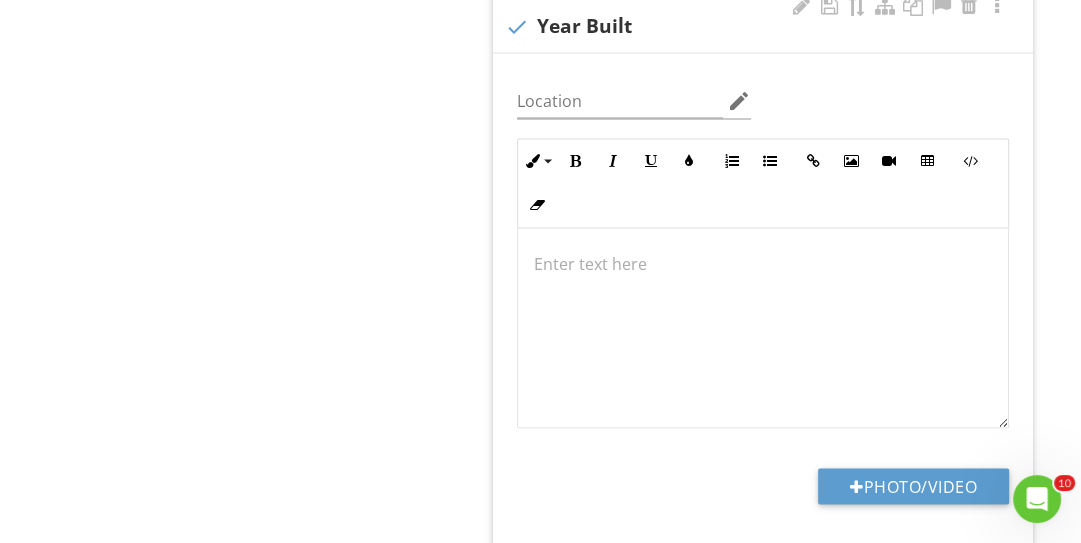 type 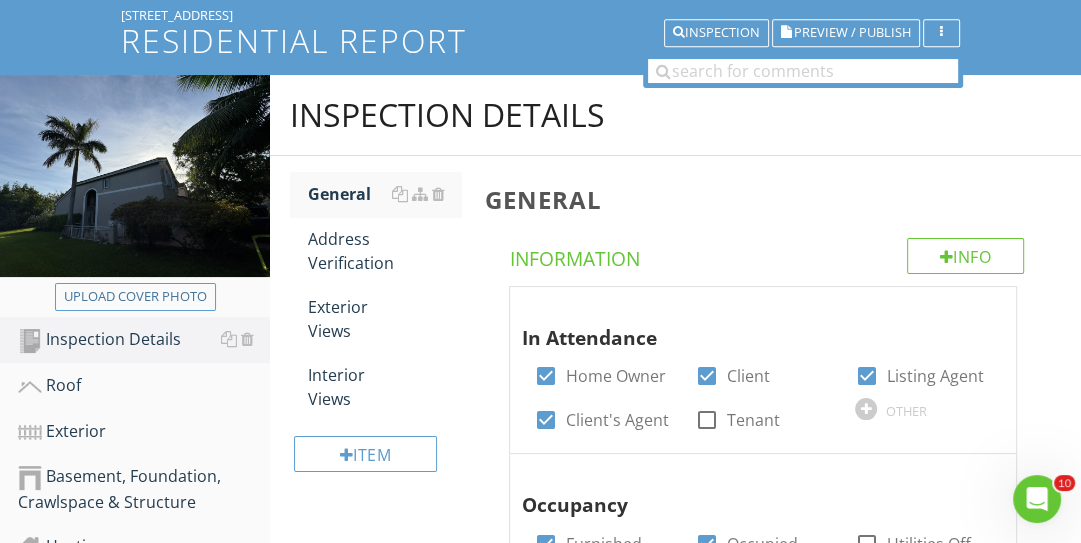 scroll, scrollTop: 140, scrollLeft: 0, axis: vertical 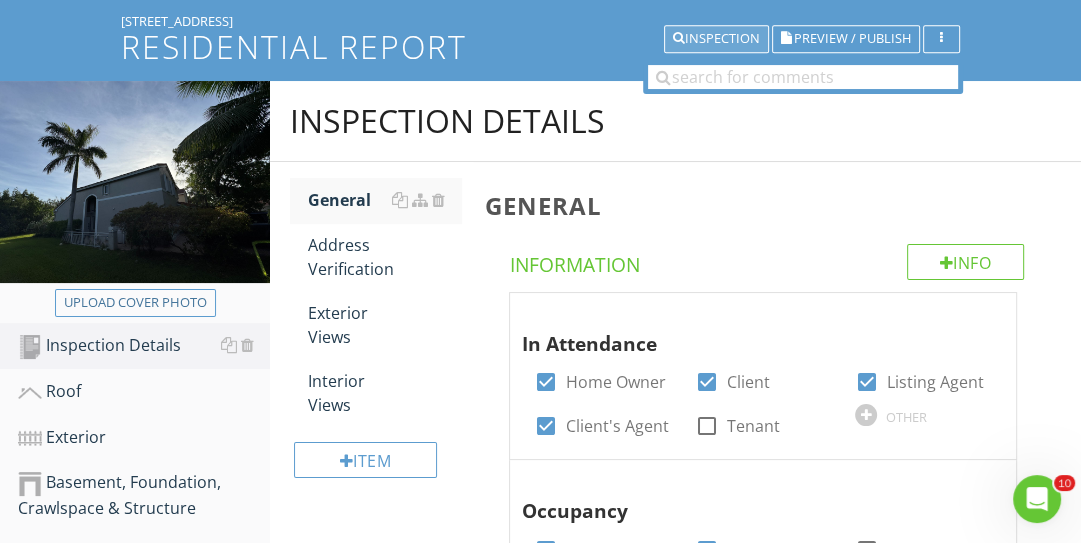 click on "Inspection" at bounding box center (716, 39) 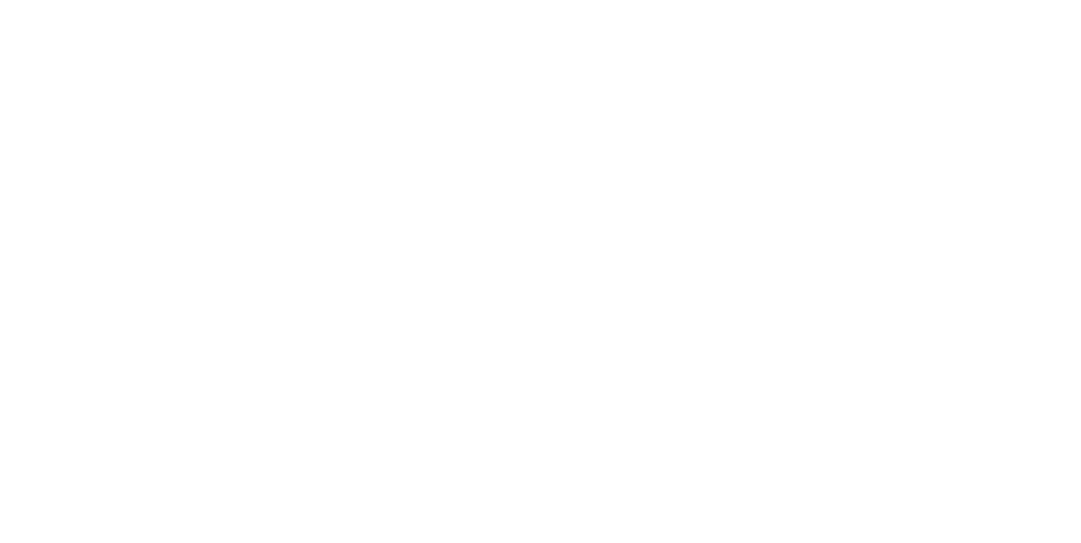 scroll, scrollTop: 0, scrollLeft: 0, axis: both 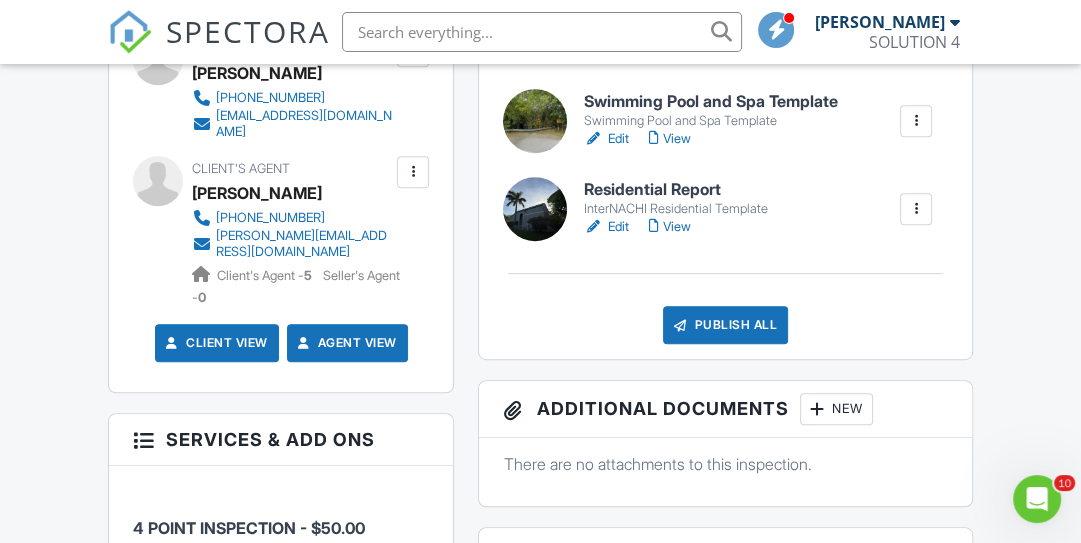 click on "Edit" at bounding box center [605, 227] 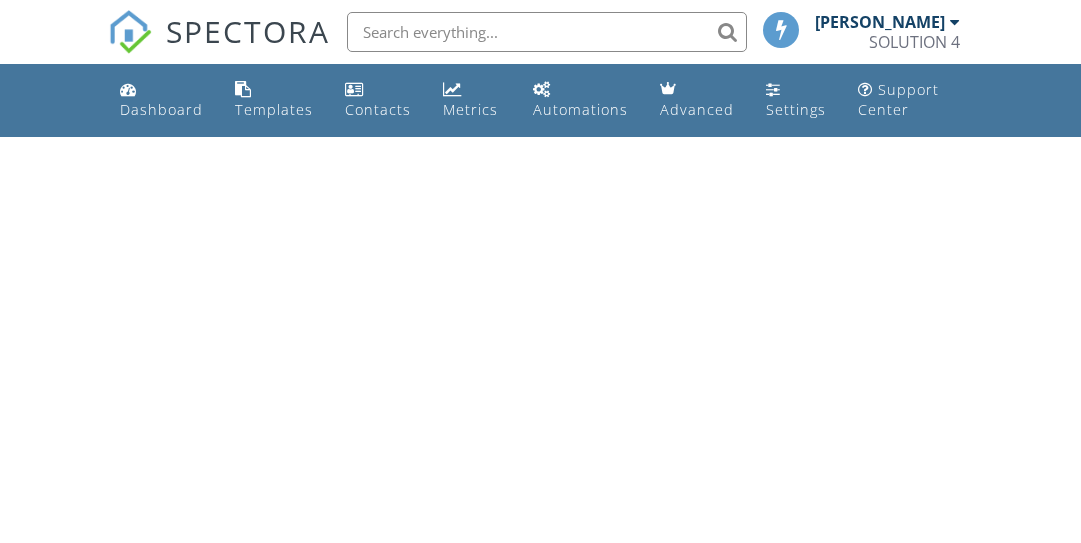 scroll, scrollTop: 0, scrollLeft: 0, axis: both 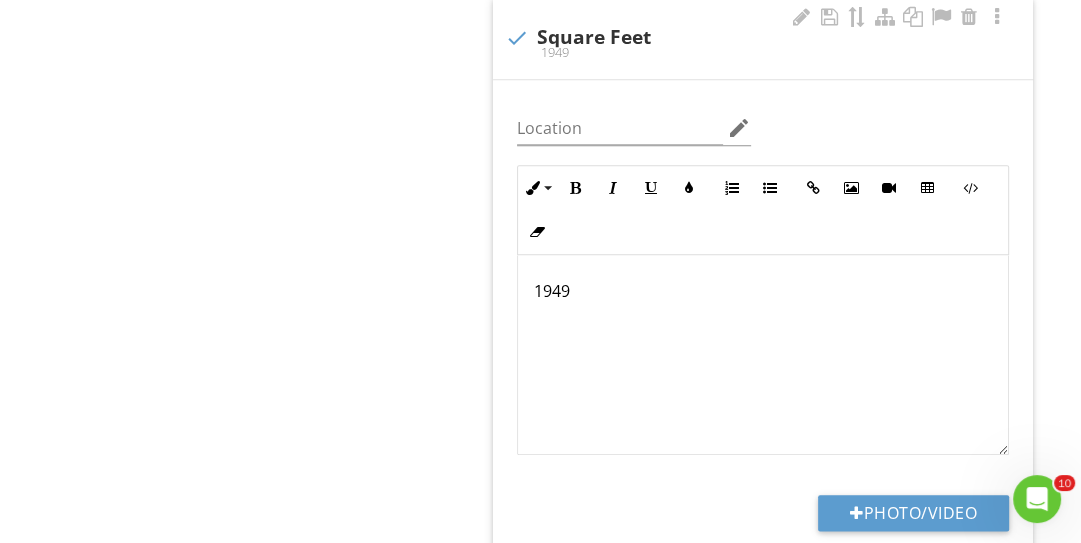 click on "1949" at bounding box center [763, 291] 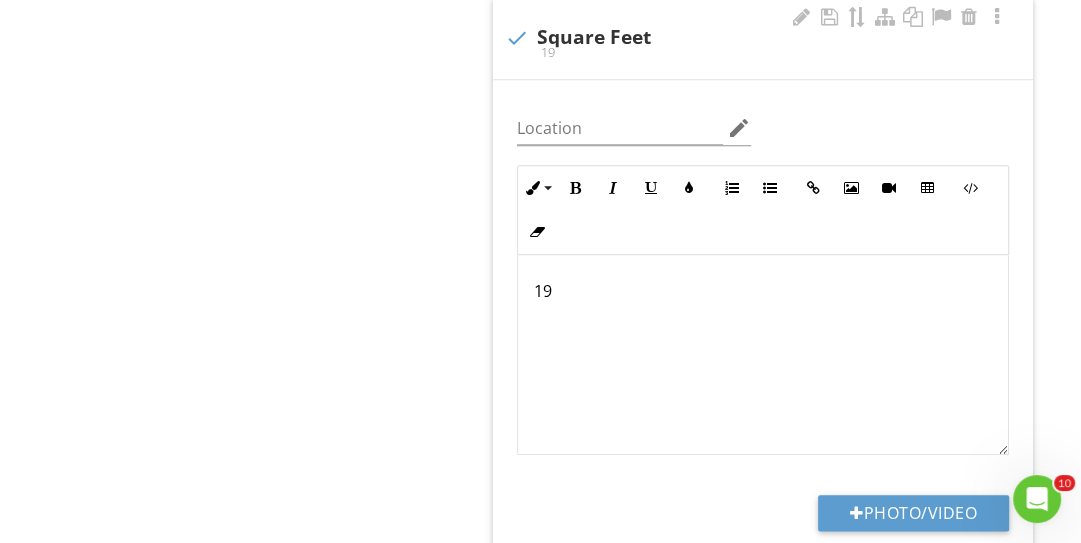 type 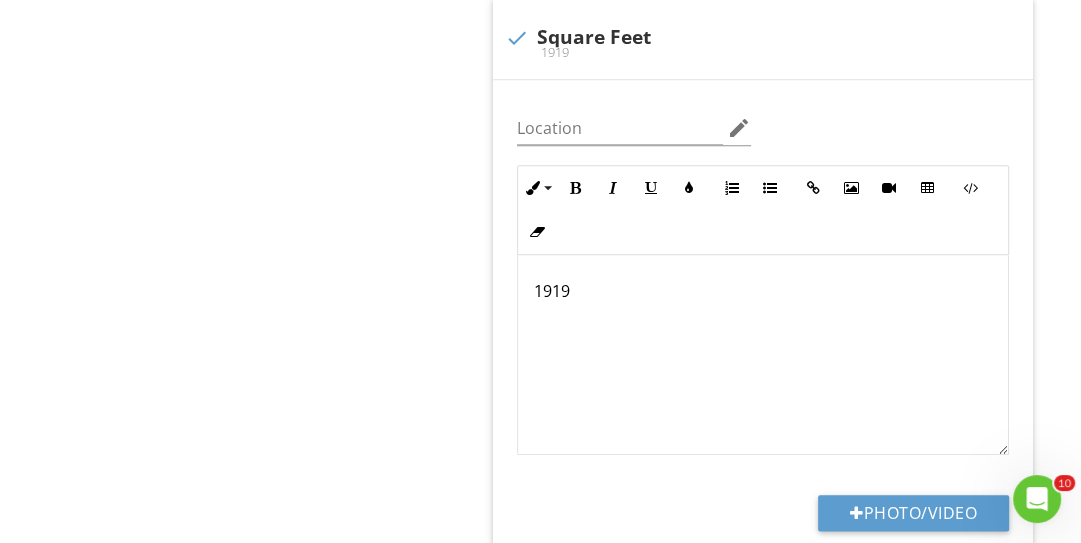 click on "Inspection Details
General
Address Verification
Exterior Views
Interior Views
Item
General
Info
Information
In Attendance
check_box Home Owner   check_box Client   check_box Listing Agent   check_box Client's Agent   check_box_outline_blank Tenant         OTHER
Occupancy
check_box Furnished   check_box Occupied   check_box_outline_blank Utilities Off   check_box_outline_blank Vacant         OTHER
Style
check_box_outline_blank Bungalow   check_box_outline_blank Colonial   check_box_outline_blank Contemporary   check_box_outline_blank Ranch   check_box_outline_blank" at bounding box center [675, 295] 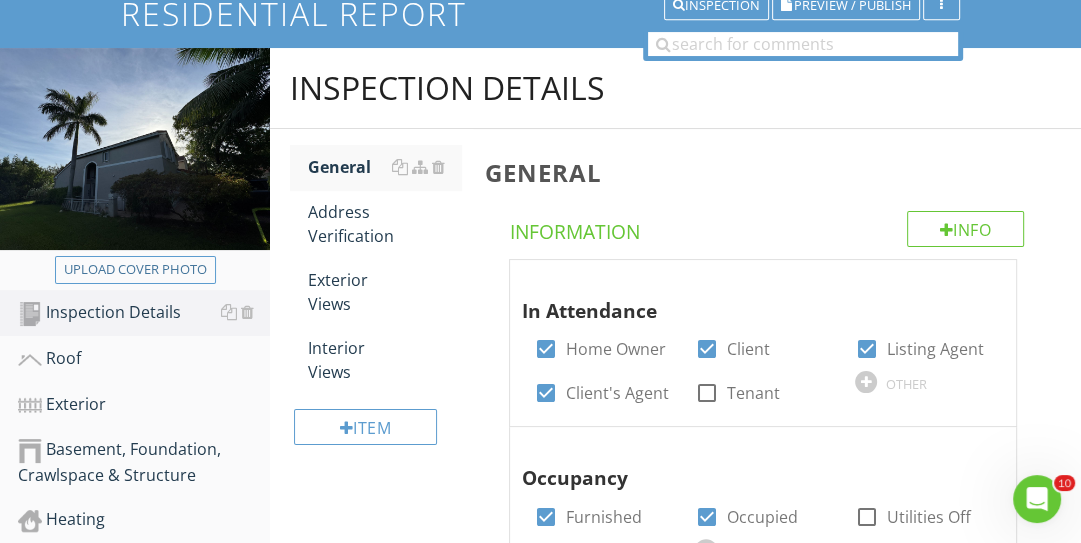 scroll, scrollTop: 140, scrollLeft: 0, axis: vertical 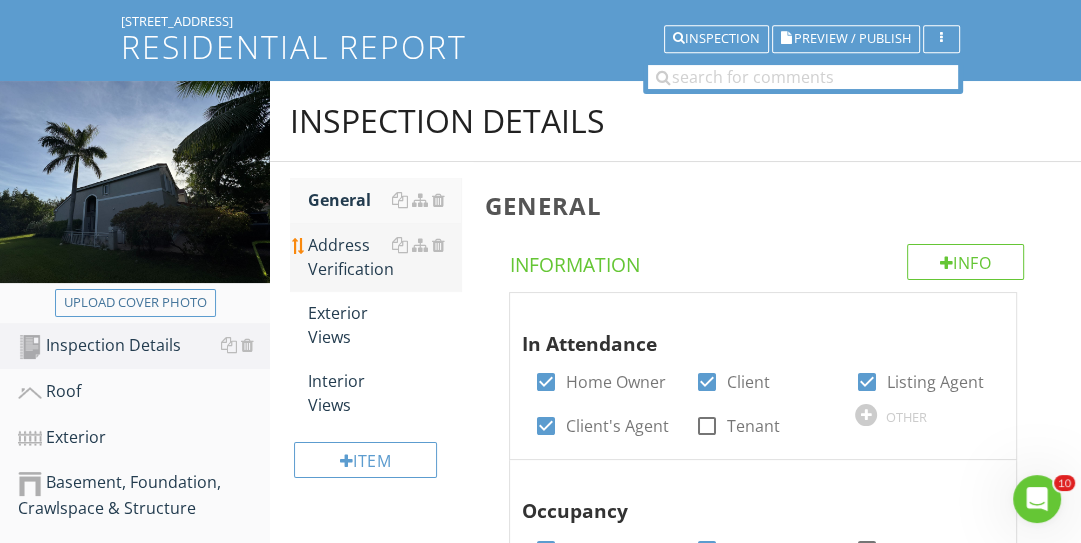 click on "Address Verification" at bounding box center [384, 257] 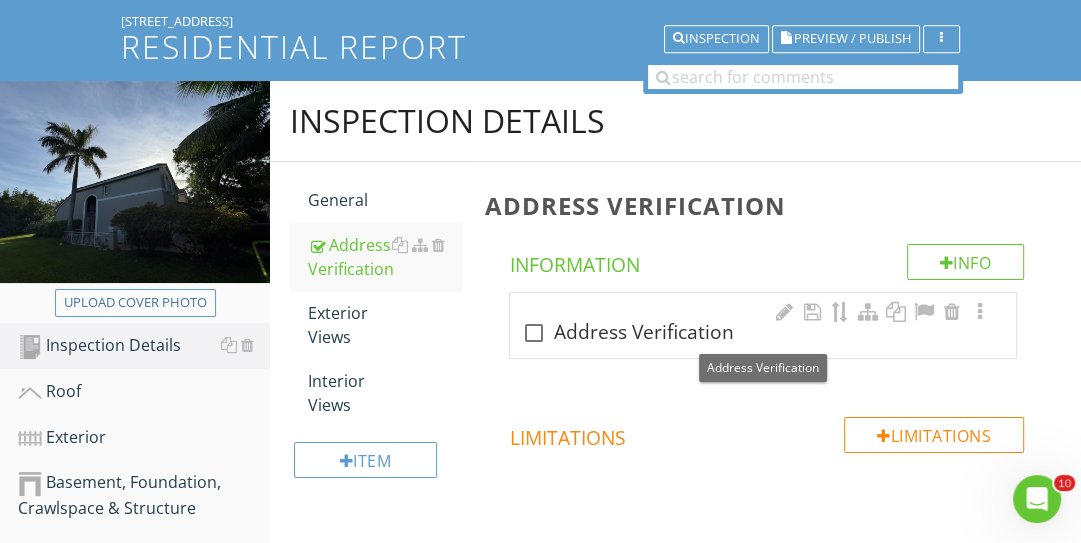 click at bounding box center [534, 333] 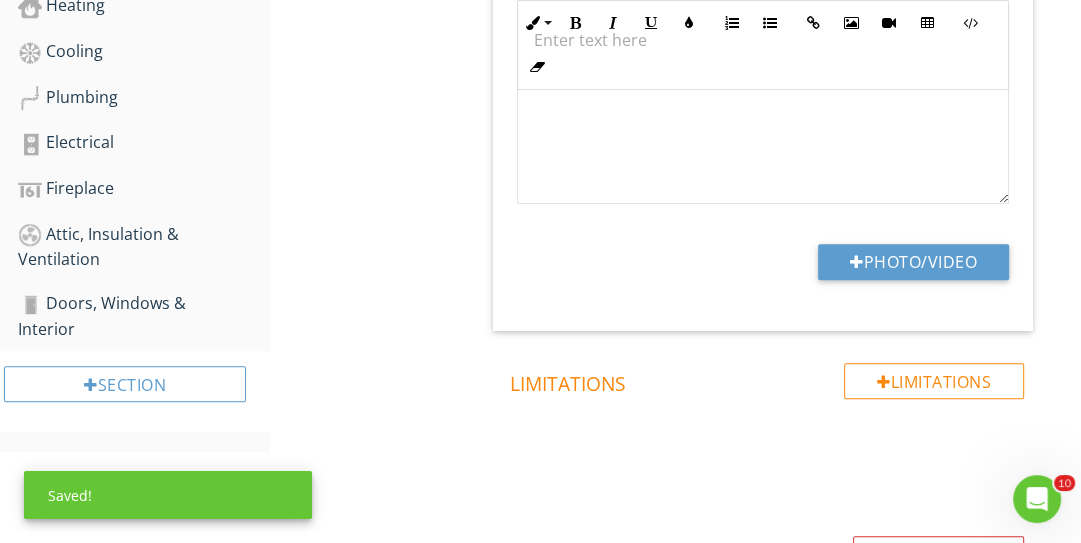 scroll, scrollTop: 700, scrollLeft: 0, axis: vertical 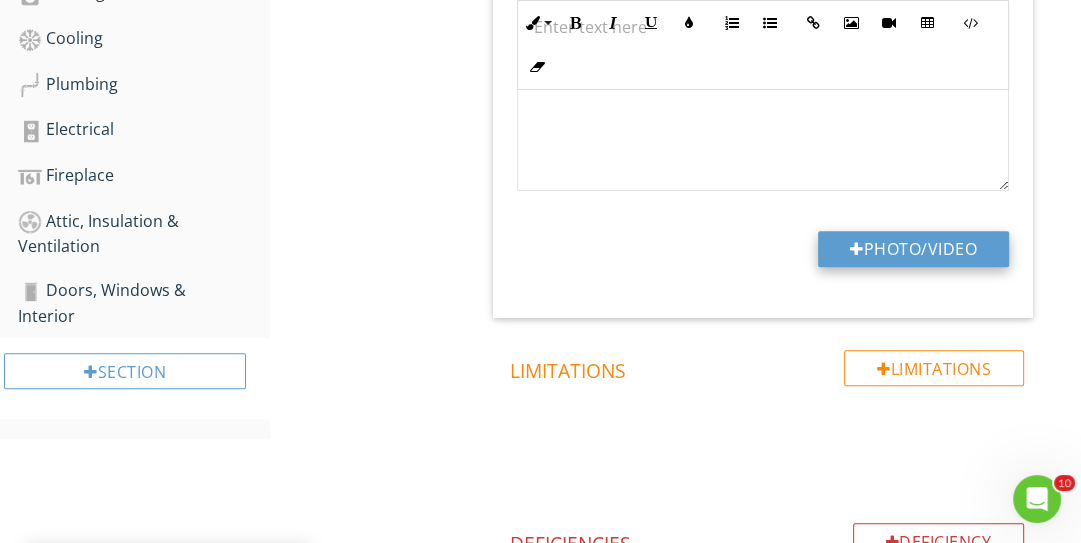 click on "Photo/Video" at bounding box center (913, 249) 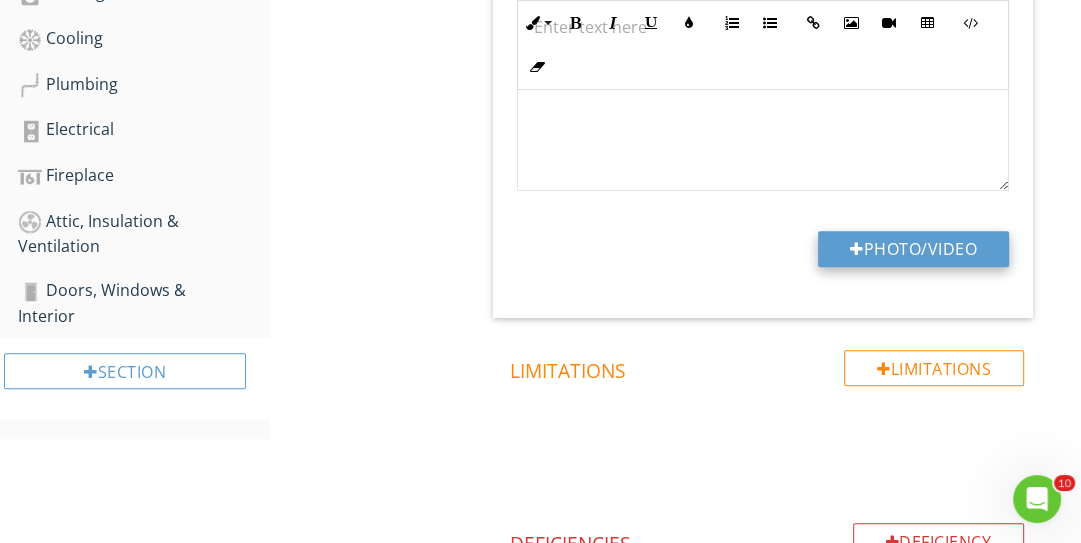 type on "C:\fakepath\2025_07_12_08_26_IMG_4396.JPG" 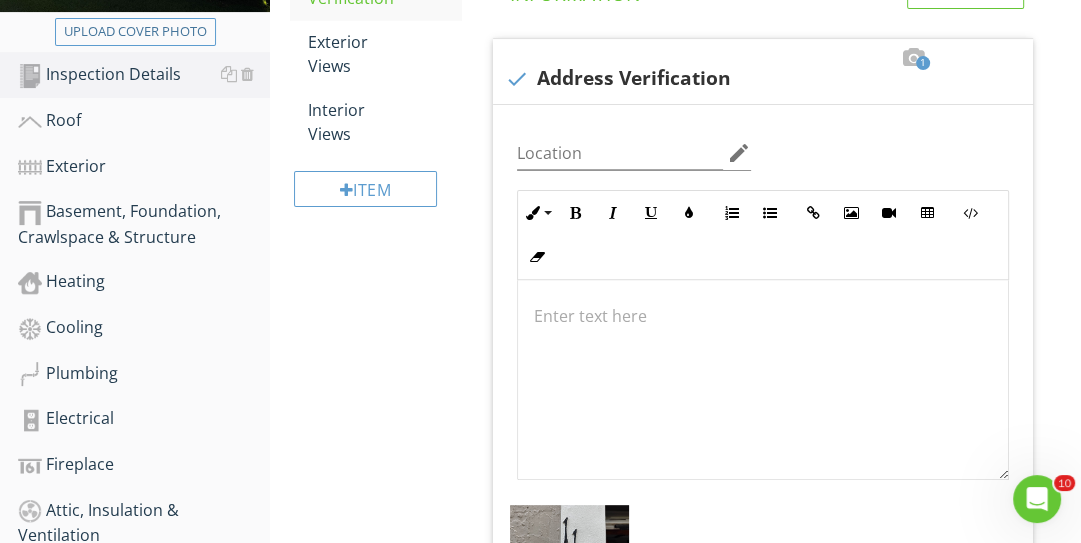 scroll, scrollTop: 380, scrollLeft: 0, axis: vertical 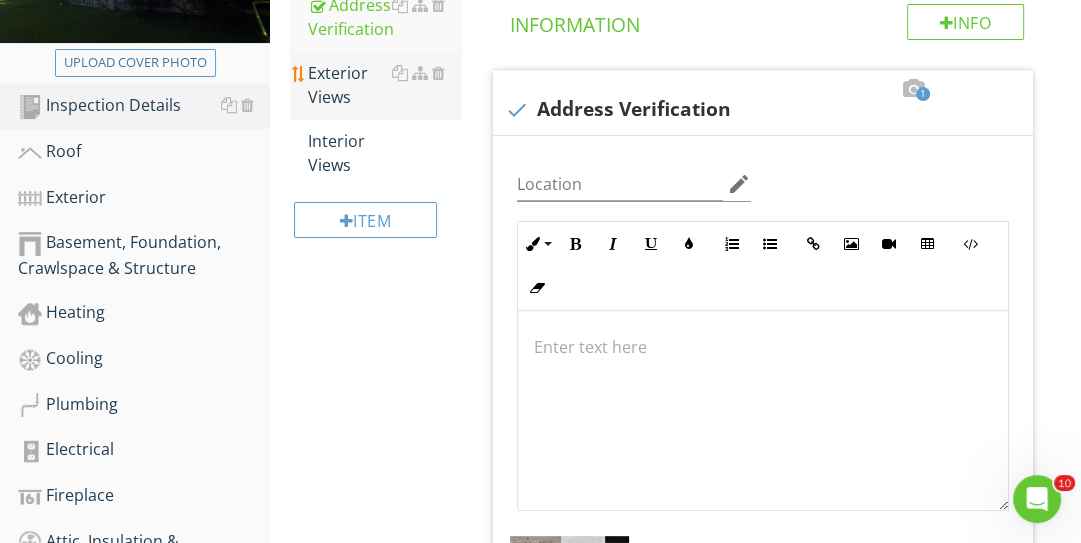 click on "Exterior Views" at bounding box center [384, 85] 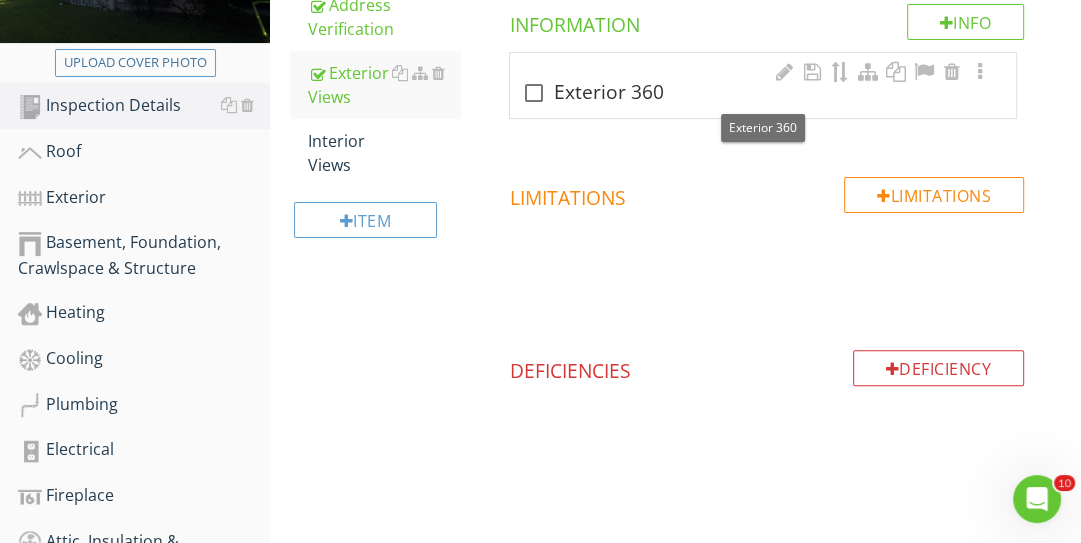 click at bounding box center [534, 93] 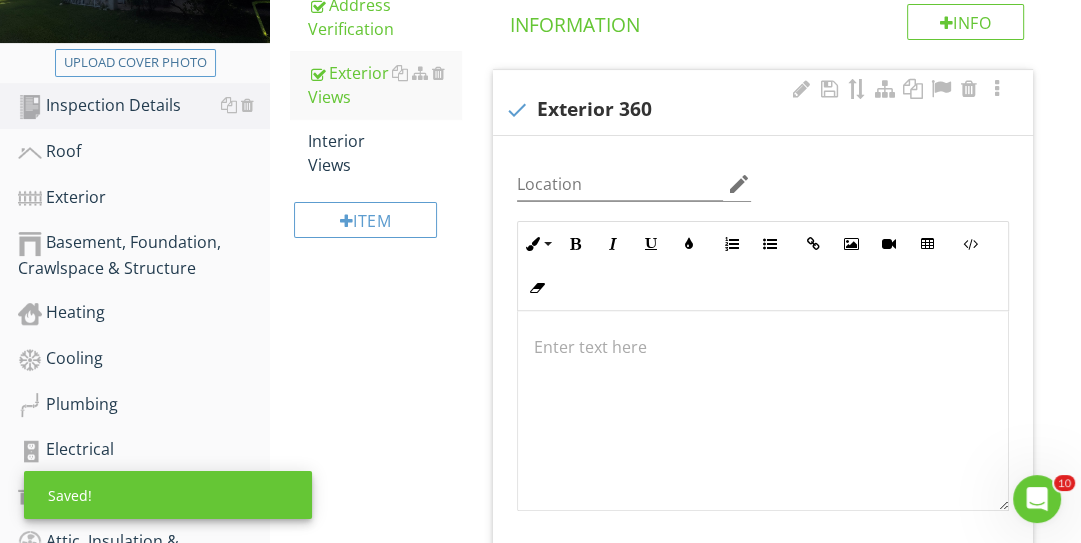 scroll, scrollTop: 0, scrollLeft: 0, axis: both 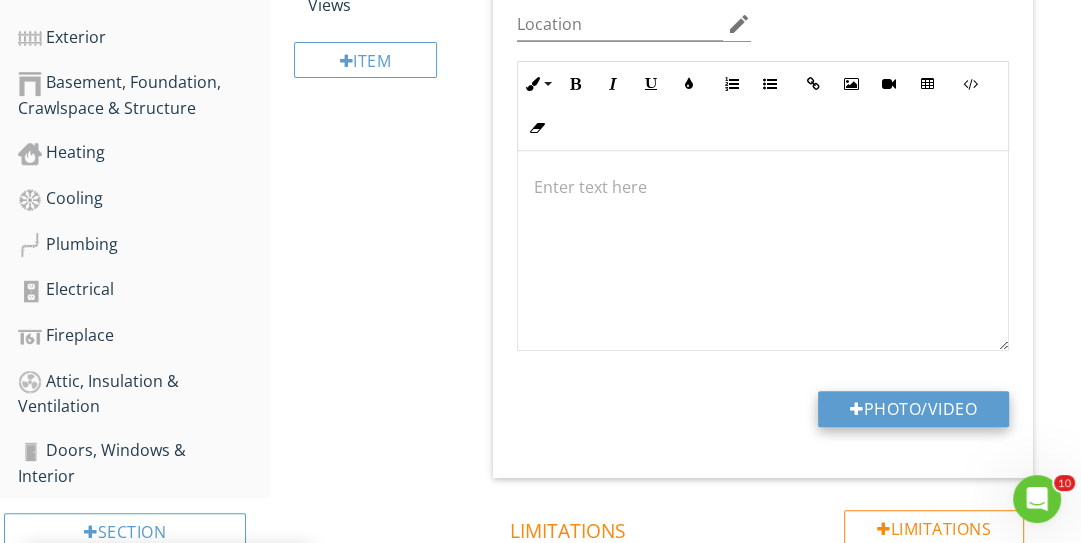 click on "Photo/Video" at bounding box center [913, 409] 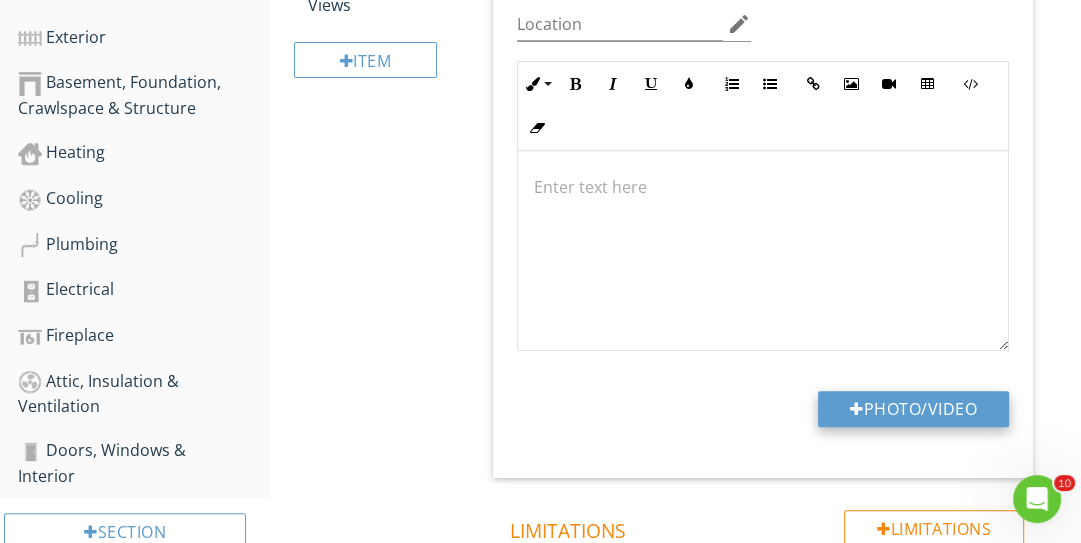 type on "C:\fakepath\2025_07_12_08_07_IMG_4353.JPG" 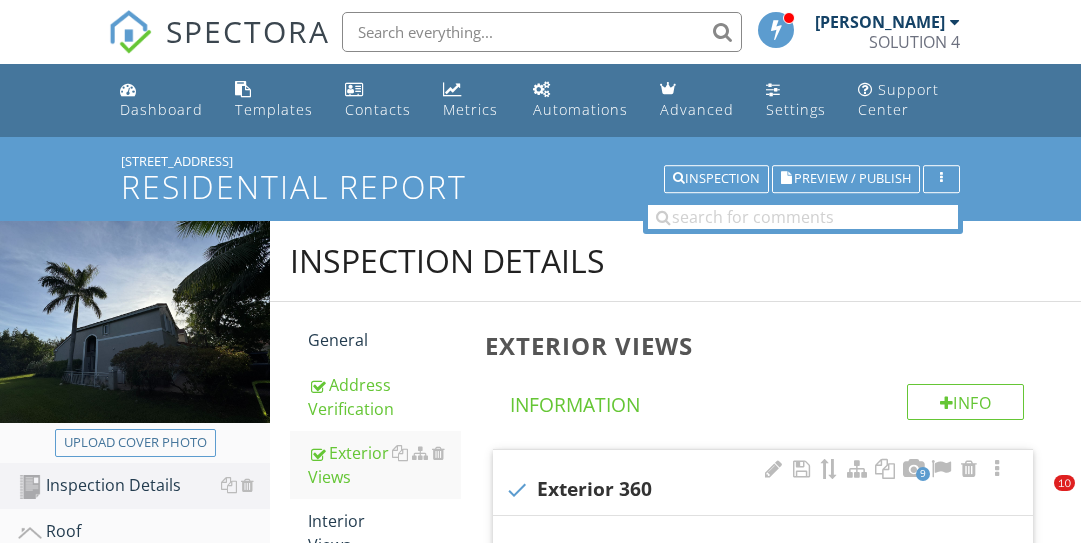 scroll, scrollTop: 860, scrollLeft: 0, axis: vertical 